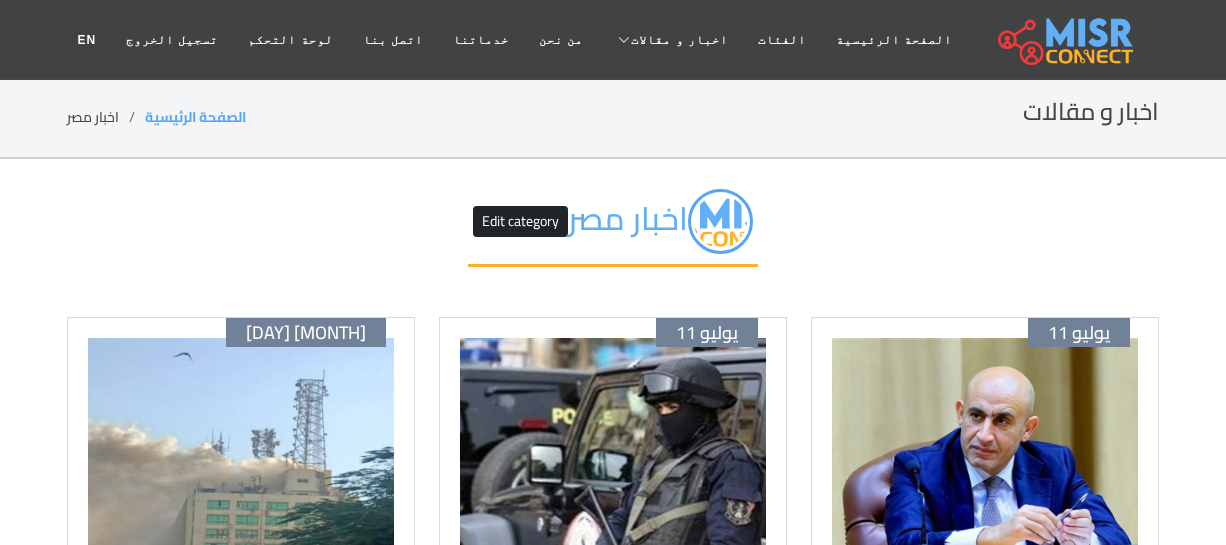 scroll, scrollTop: 0, scrollLeft: 0, axis: both 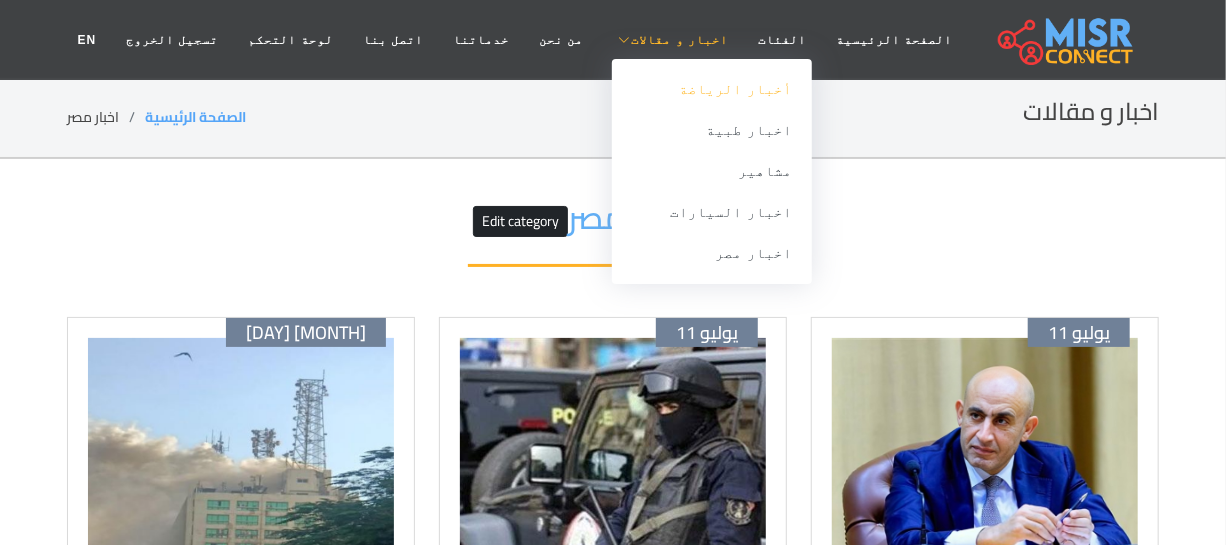 click on "أخبار الرياضة" at bounding box center [712, 89] 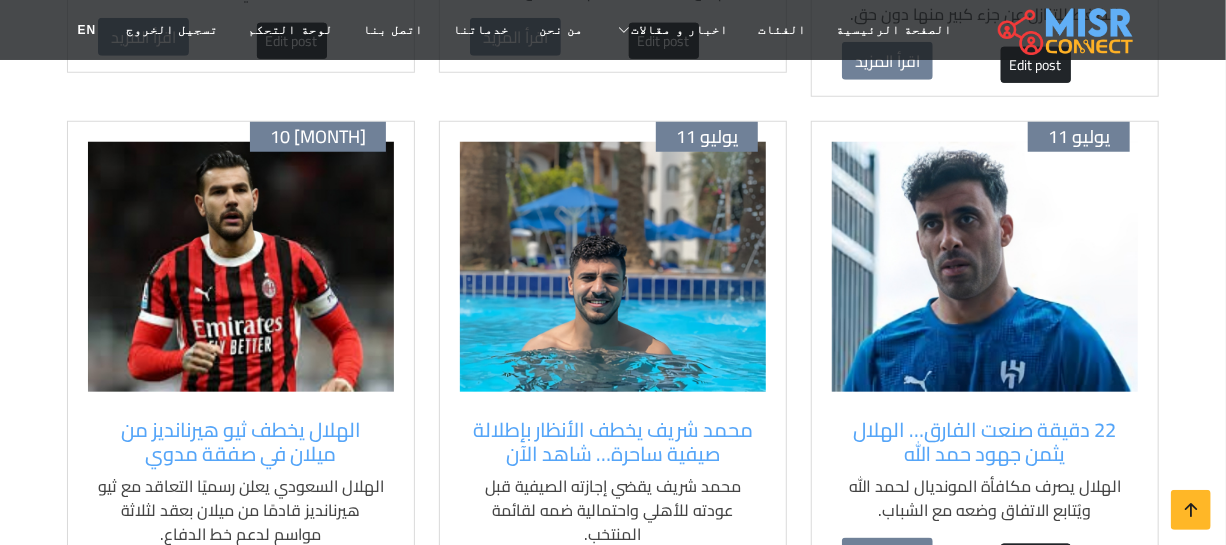 scroll, scrollTop: 727, scrollLeft: 0, axis: vertical 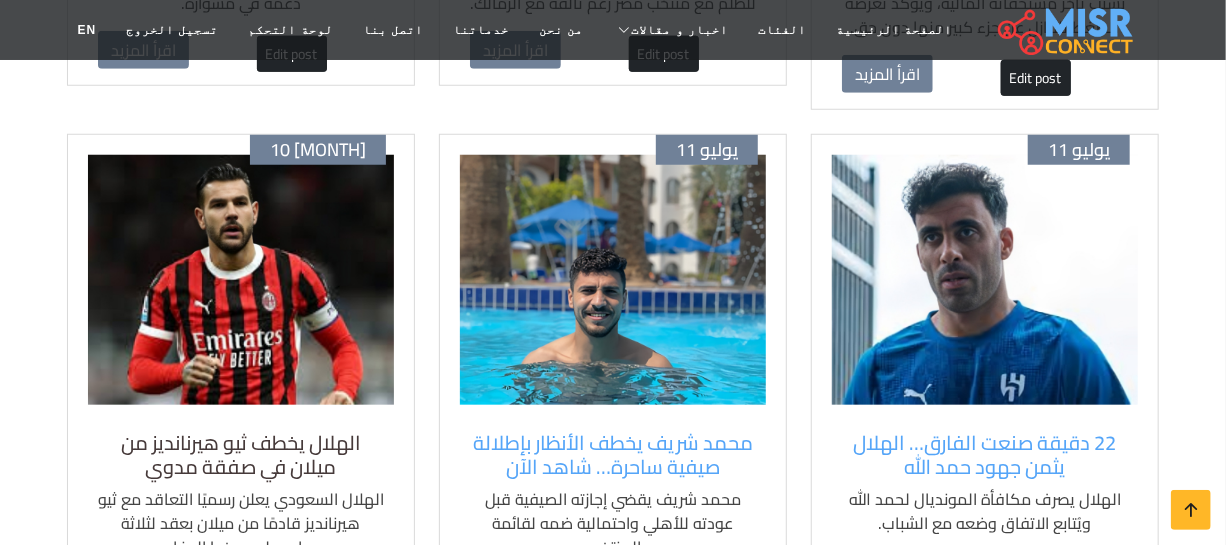 click on "الهلال يخطف ثيو هيرنانديز من ميلان في صفقة مدوي" at bounding box center [241, 455] 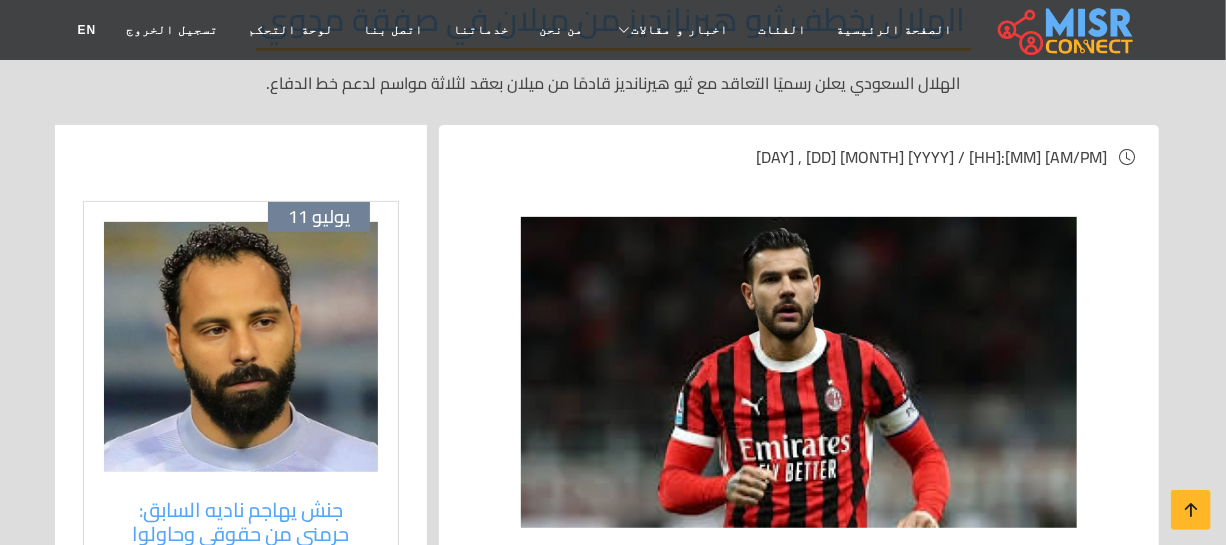 scroll, scrollTop: 363, scrollLeft: 0, axis: vertical 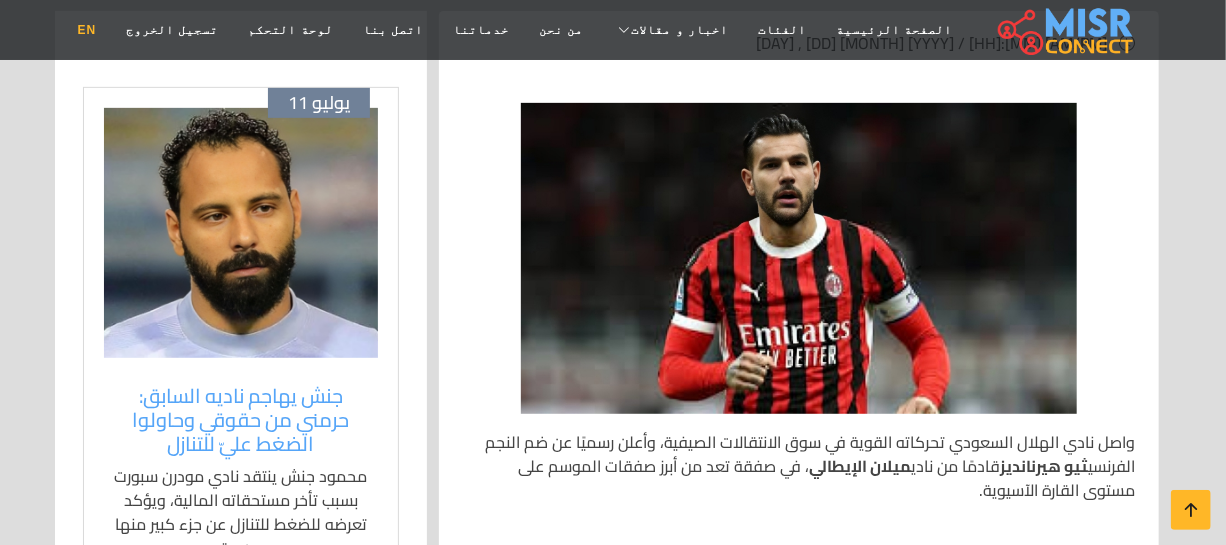 click on "EN" at bounding box center (86, 30) 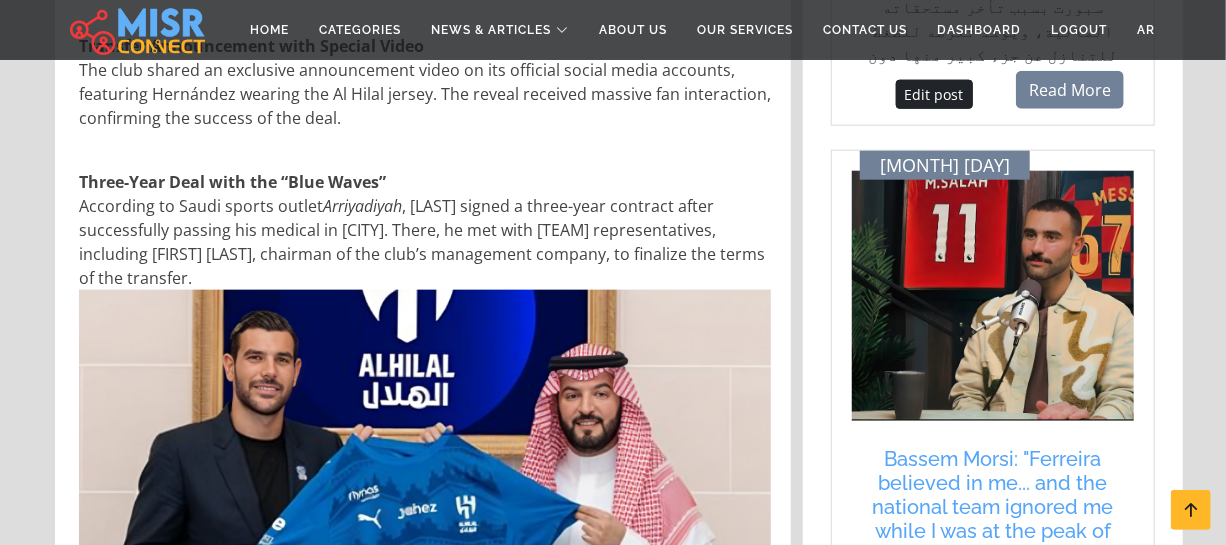 scroll, scrollTop: 1090, scrollLeft: 0, axis: vertical 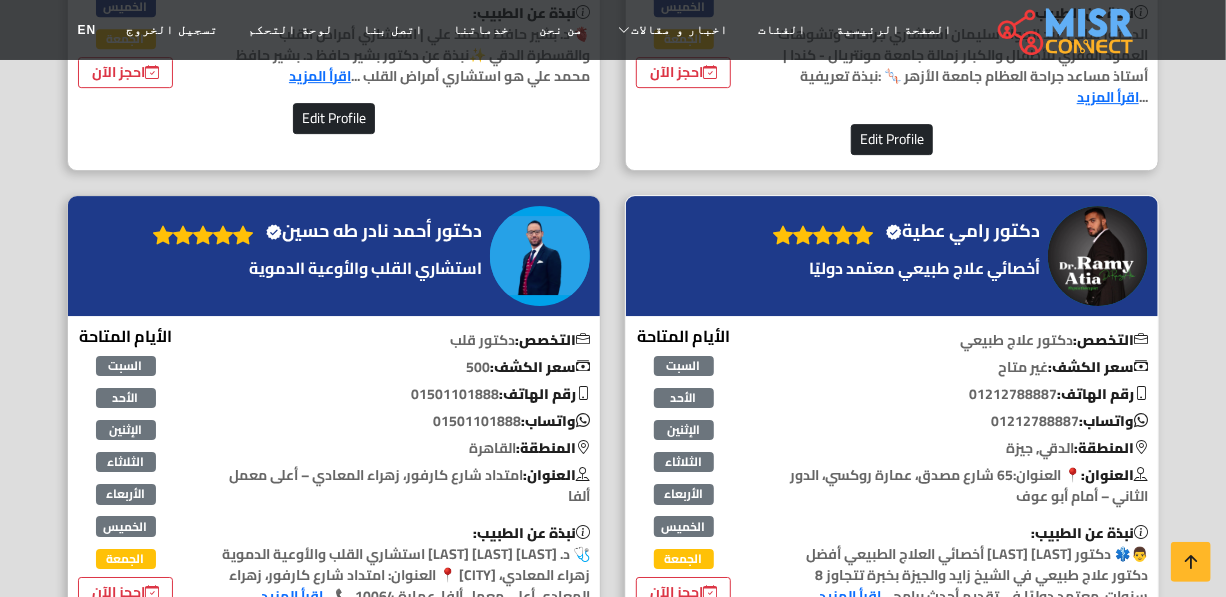 click on "دكتور رامي عطية
Verified account" at bounding box center (963, 231) 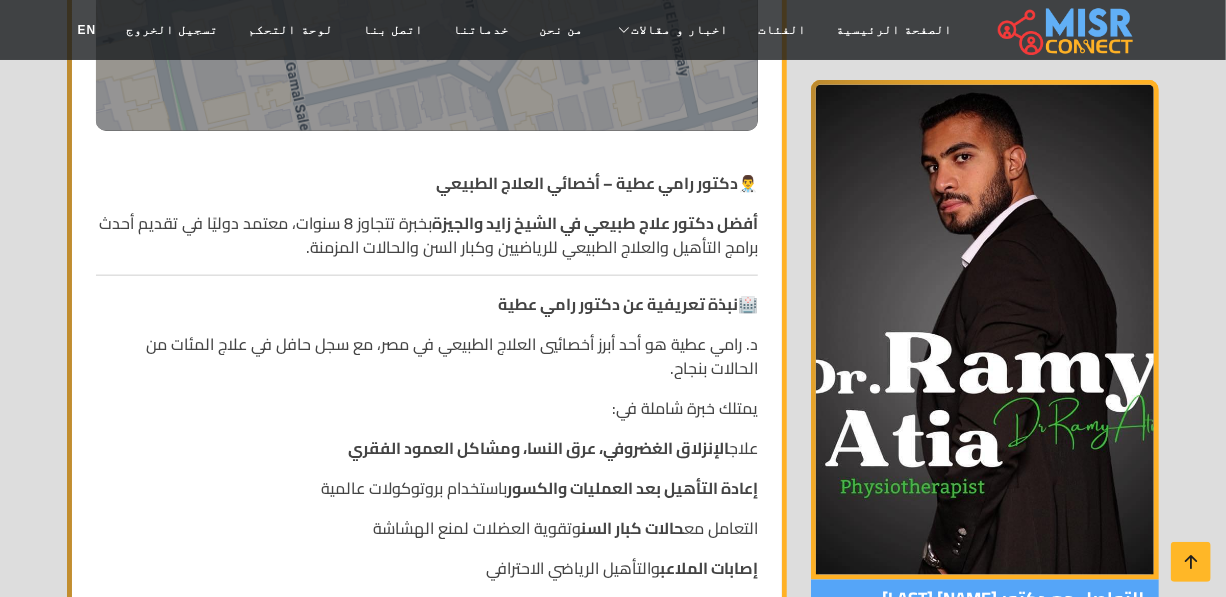 scroll, scrollTop: 909, scrollLeft: 0, axis: vertical 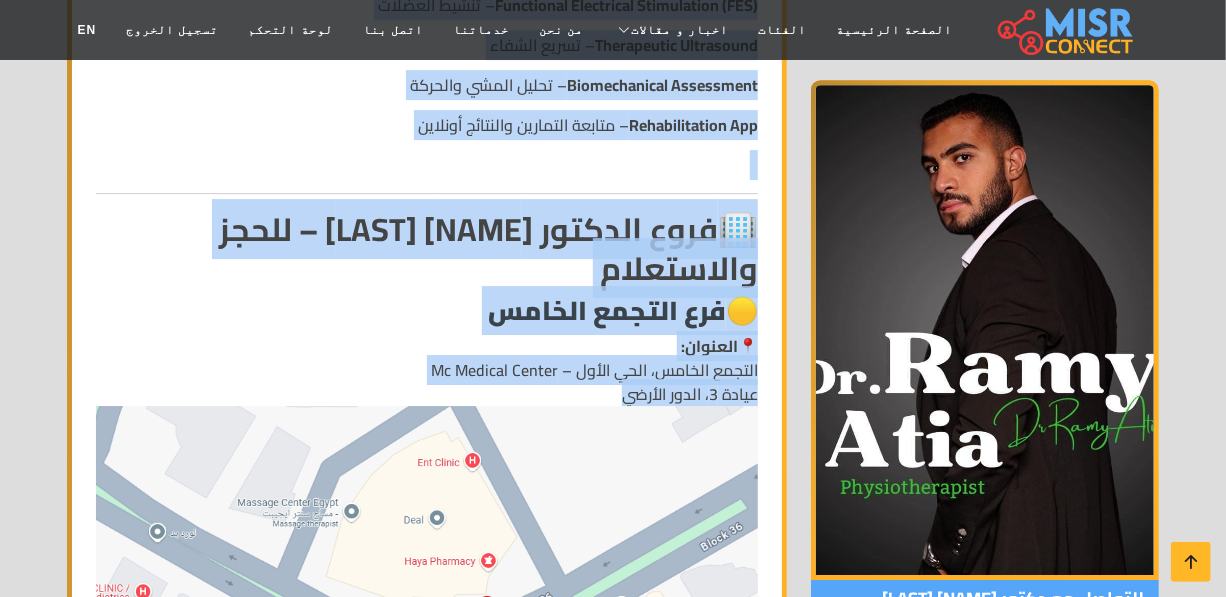 drag, startPoint x: 762, startPoint y: 186, endPoint x: 578, endPoint y: 339, distance: 239.30107 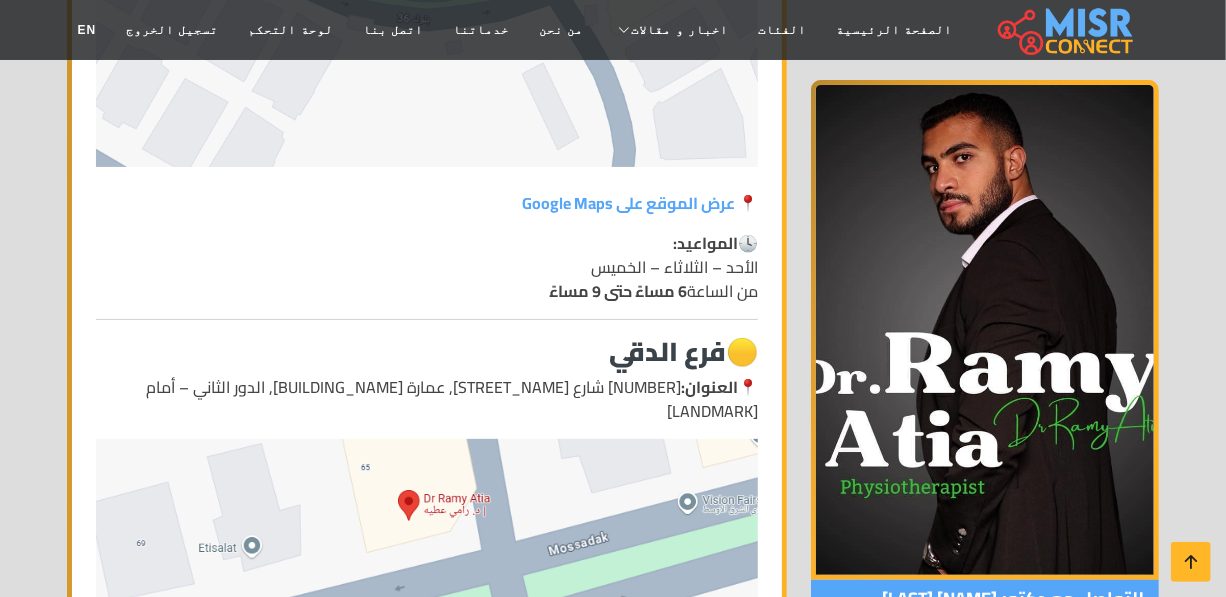 scroll, scrollTop: 3454, scrollLeft: 0, axis: vertical 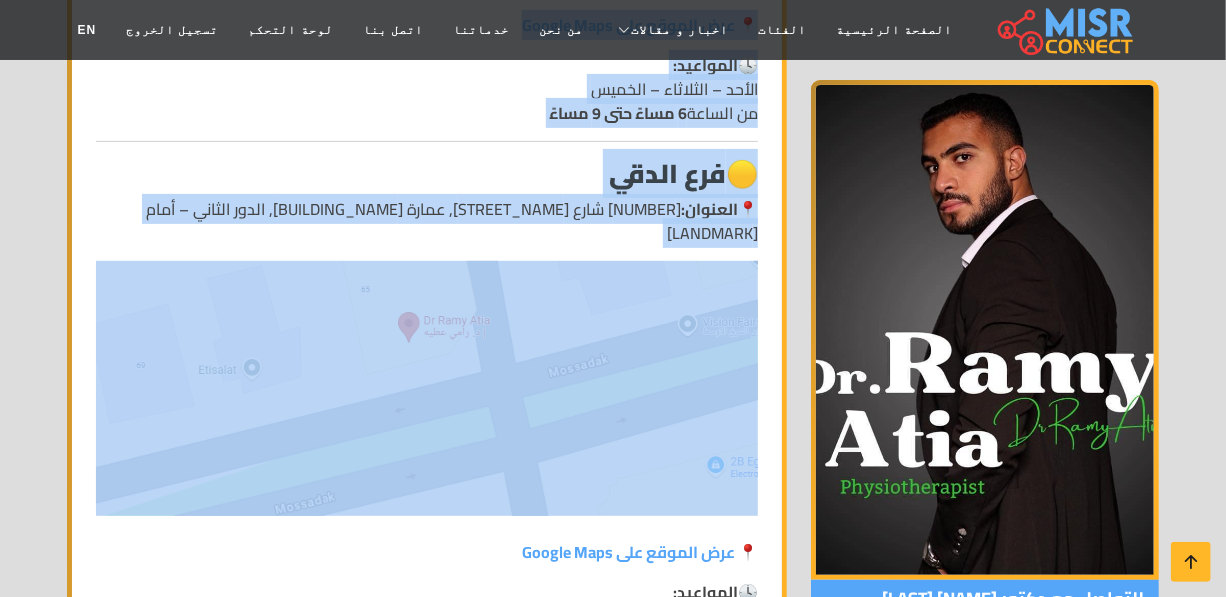 drag, startPoint x: 763, startPoint y: 144, endPoint x: 711, endPoint y: 160, distance: 54.405884 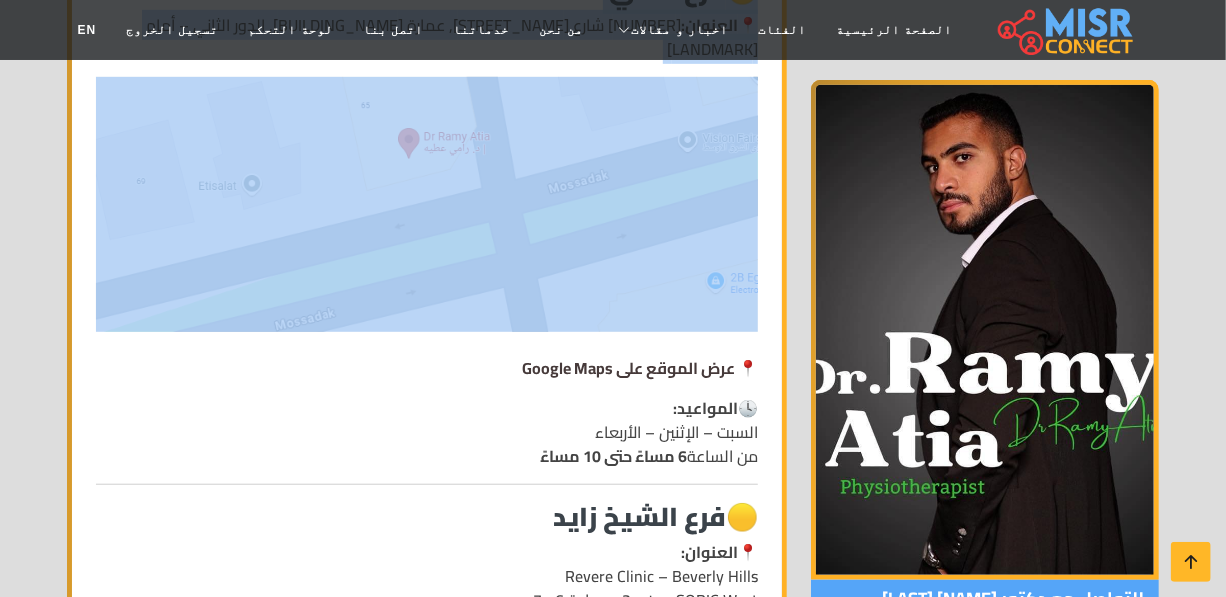 scroll, scrollTop: 3818, scrollLeft: 0, axis: vertical 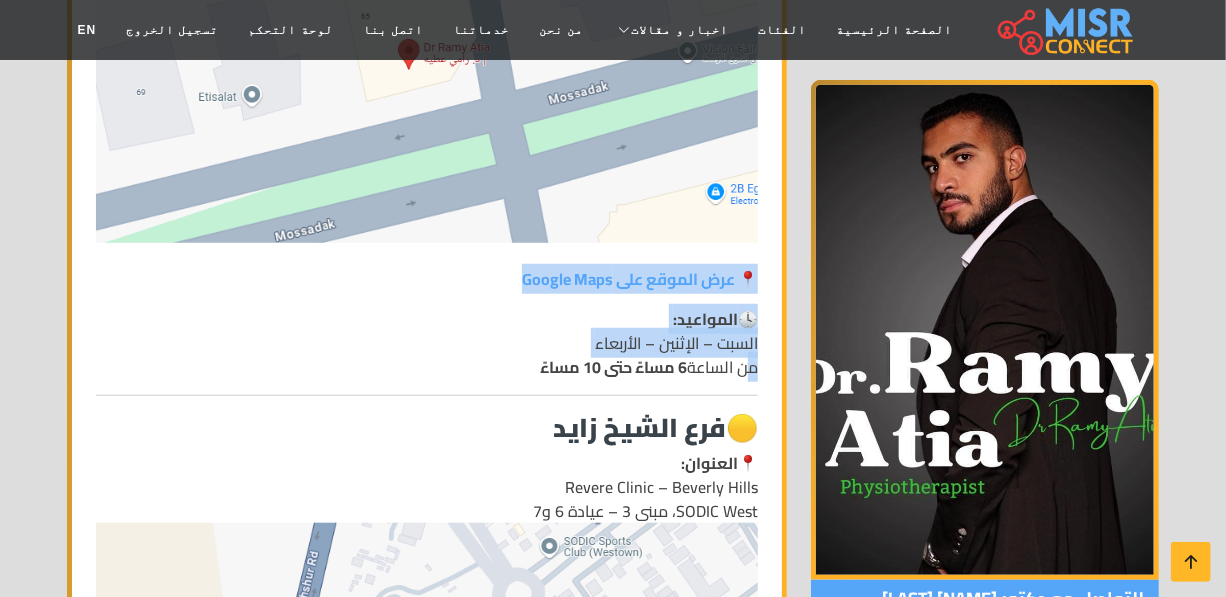 drag, startPoint x: 762, startPoint y: 278, endPoint x: 740, endPoint y: 278, distance: 22 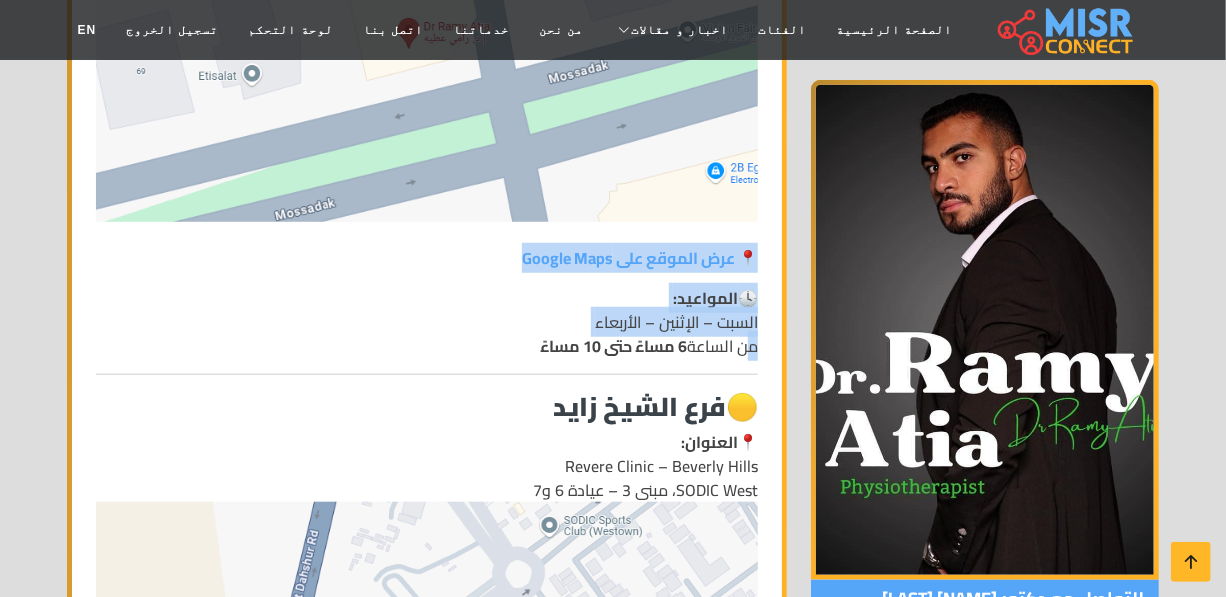 scroll, scrollTop: 4000, scrollLeft: 0, axis: vertical 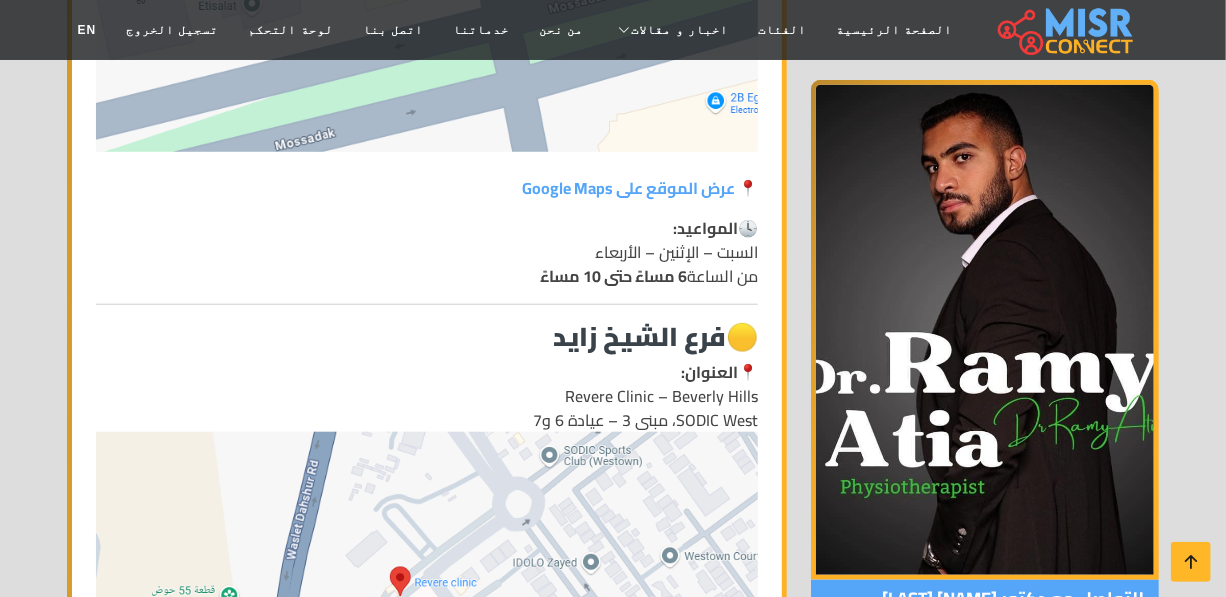 click on "👨‍⚕️  دكتور رامي عطية – أخصائي العلاج الطبيعي
أفضل دكتور علاج طبيعي في الشيخ زايد والجيزة  بخبرة تتجاوز 8 سنوات، معتمد دوليًا في تقديم أحدث برامج التأهيل والعلاج الطبيعي للرياضيين وكبار السن والحالات المزمنة.
🏥  نبذة تعريفية عن دكتور رامي عطية
د. رامي عطية هو أحد أبرز أخصائيي العلاج الطبيعي في مصر، مع سجل حافل في علاج المئات من الحالات بنجاح.
يمتلك خبرة شاملة في:
علاج  الإنزلاق الغضروفي، عرق النسا، ومشاكل العمود الفقري
إعادة التأهيل بعد العمليات والكسور  باستخدام بروتوكولات عالمية
التعامل مع  حالات كبار السن  وتقوية العضلات لمنع الهشاشة" at bounding box center (427, 1113) 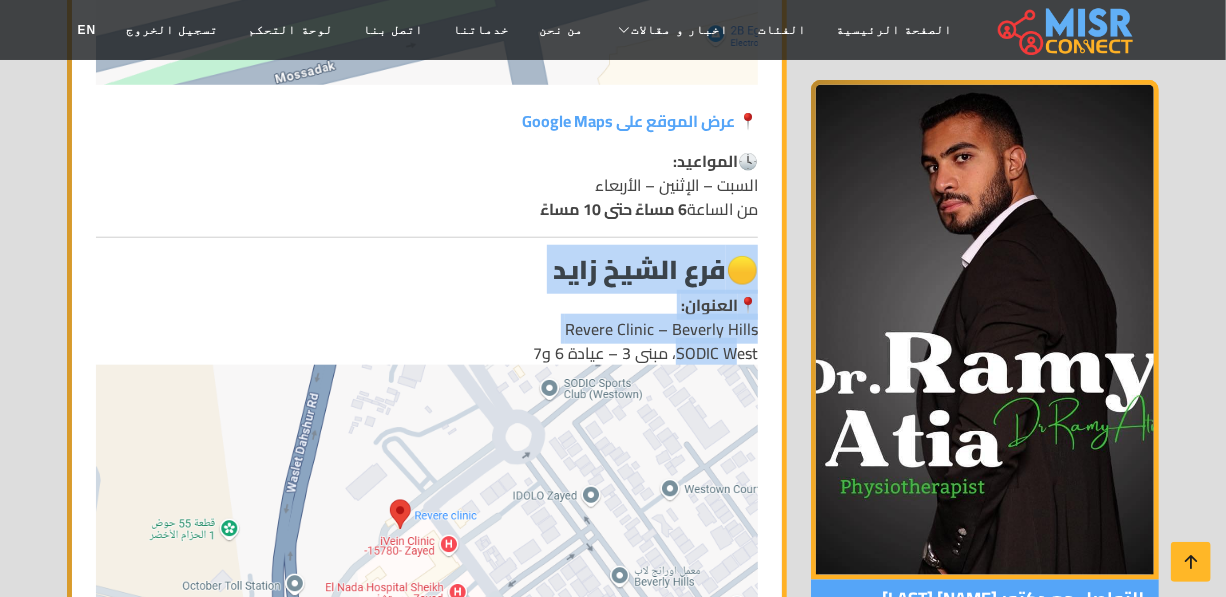 scroll, scrollTop: 4181, scrollLeft: 0, axis: vertical 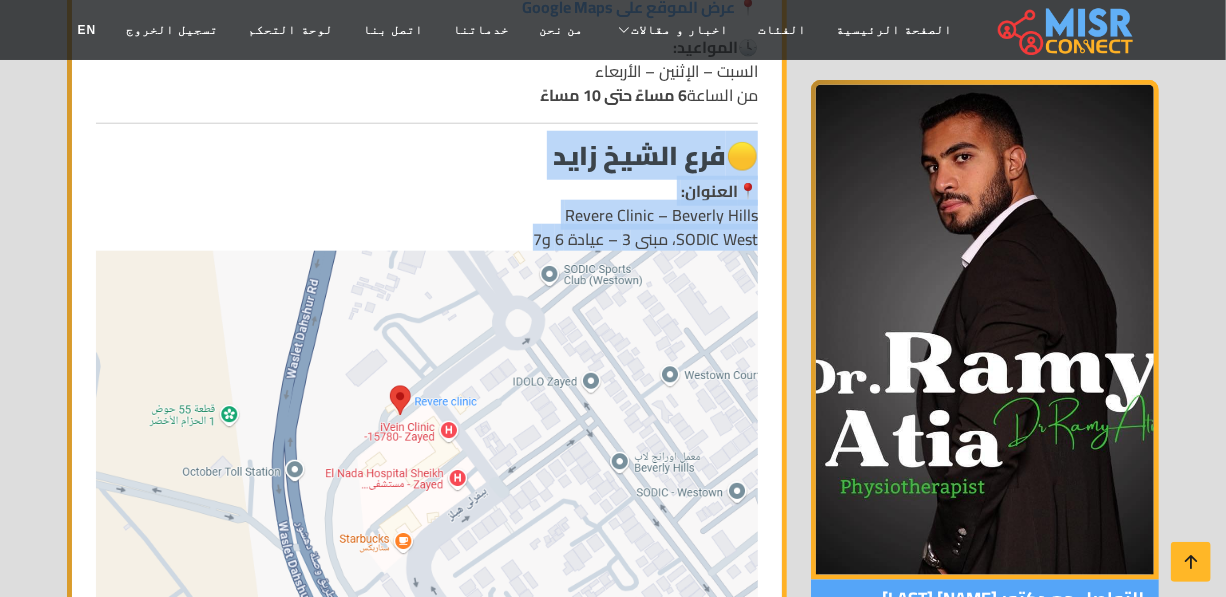 drag, startPoint x: 767, startPoint y: 240, endPoint x: 419, endPoint y: 119, distance: 368.43588 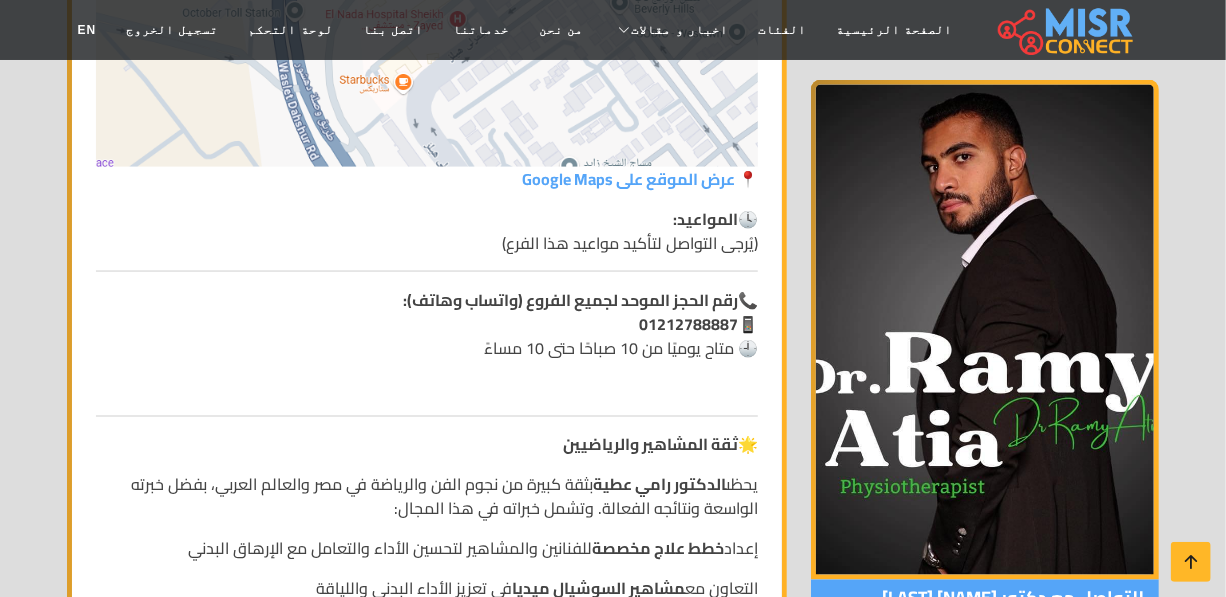 scroll, scrollTop: 4636, scrollLeft: 0, axis: vertical 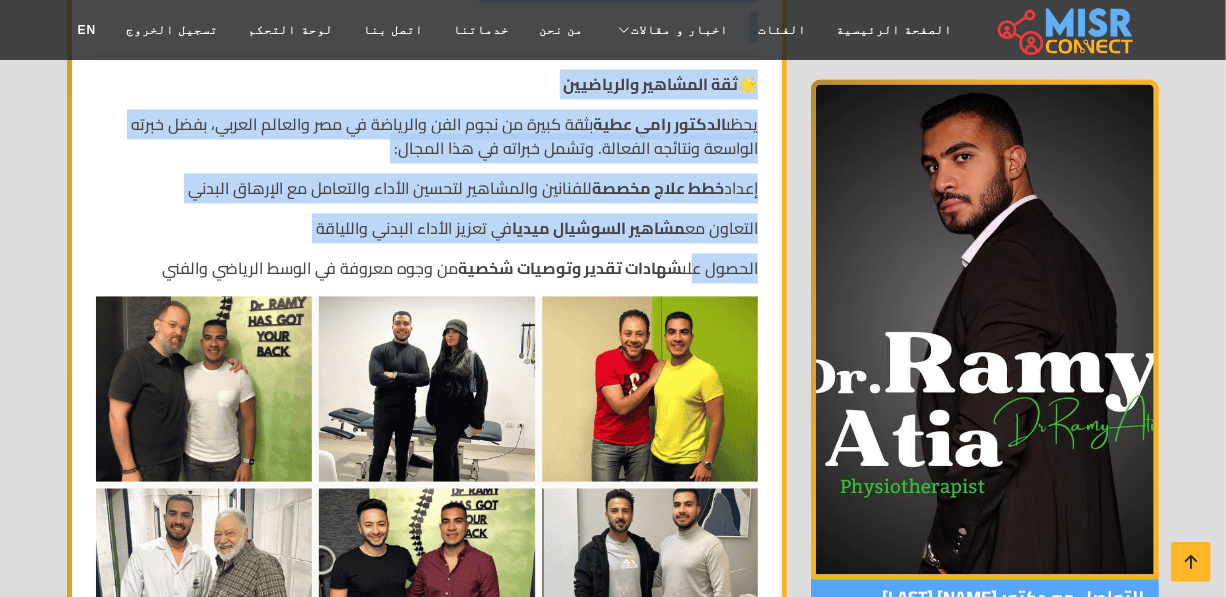drag, startPoint x: 759, startPoint y: 128, endPoint x: 145, endPoint y: 145, distance: 614.2353 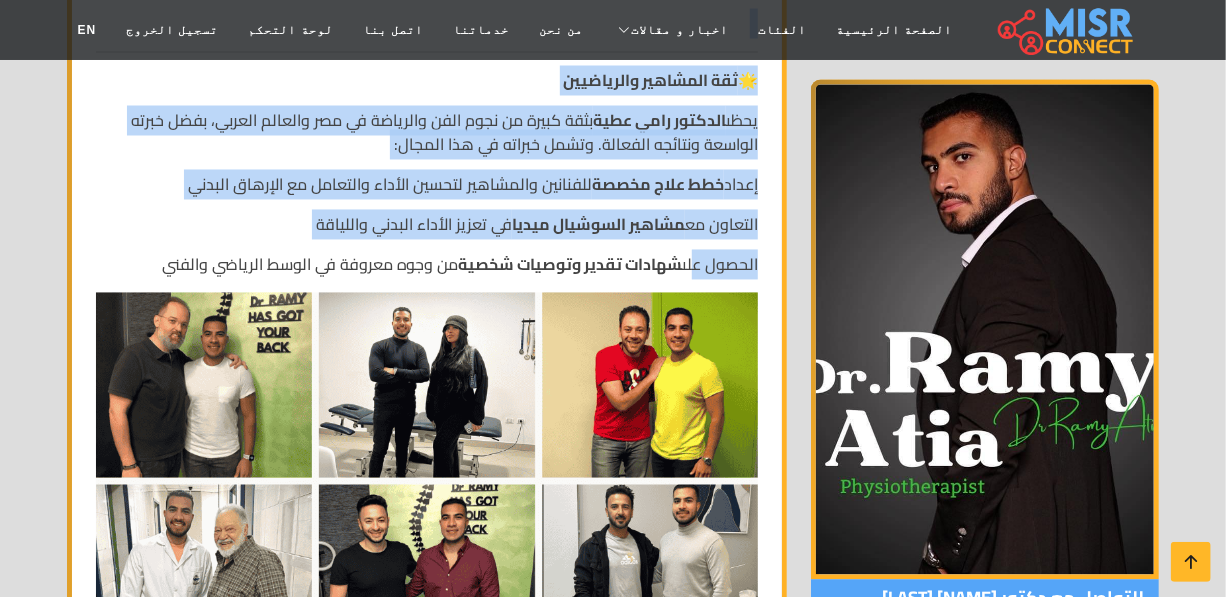 scroll, scrollTop: 5000, scrollLeft: 0, axis: vertical 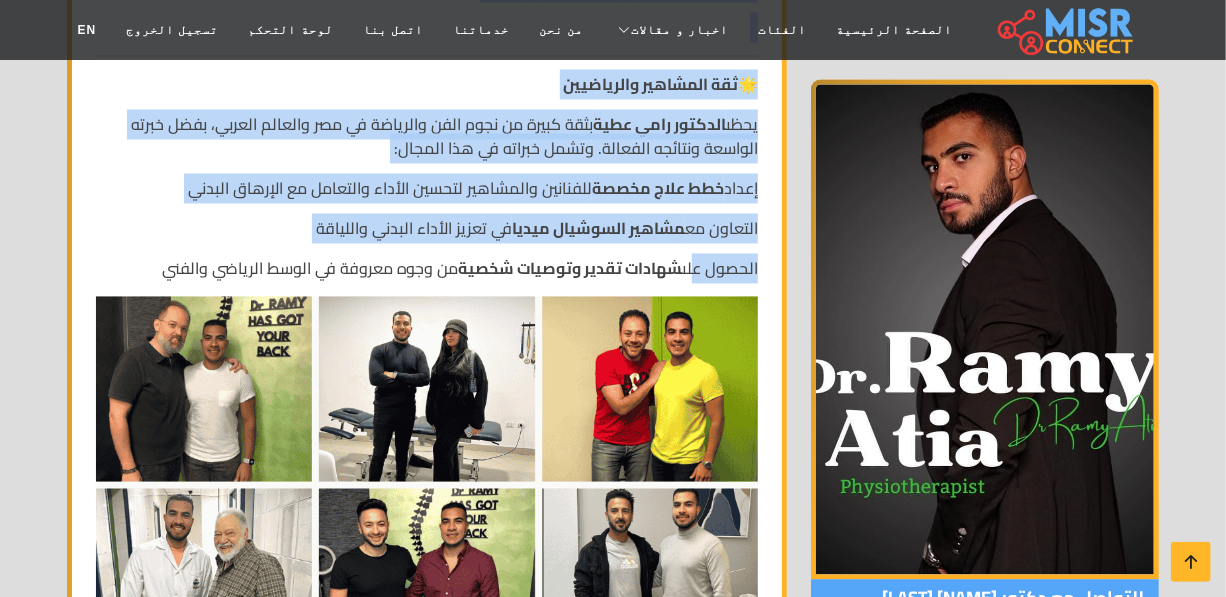 click at bounding box center (427, 562) 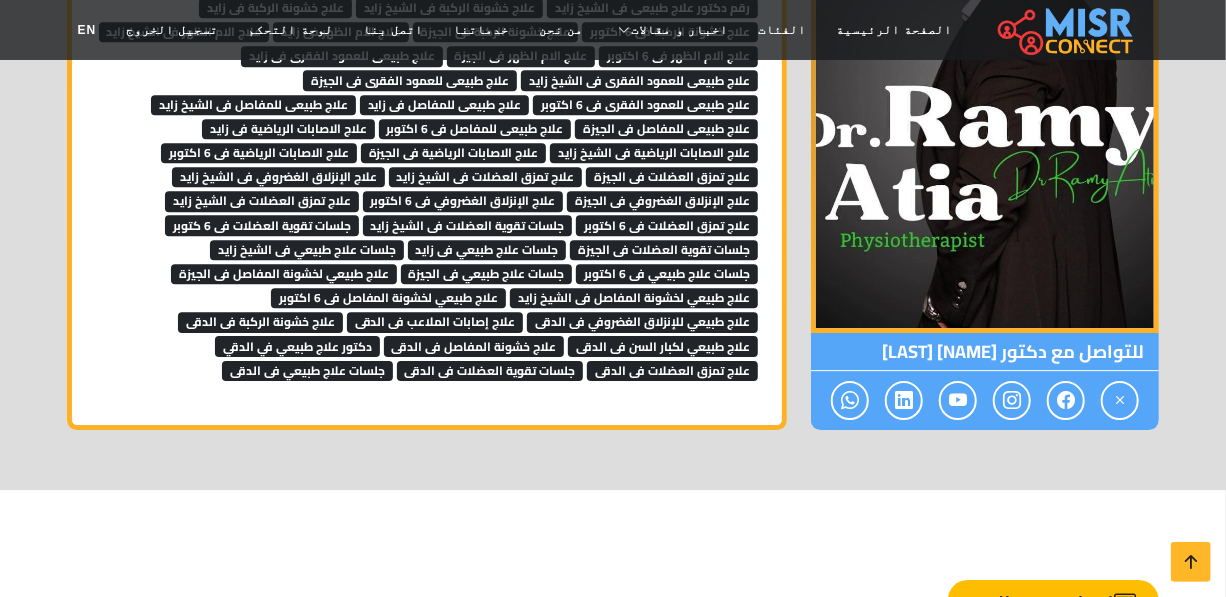 scroll, scrollTop: 9336, scrollLeft: 0, axis: vertical 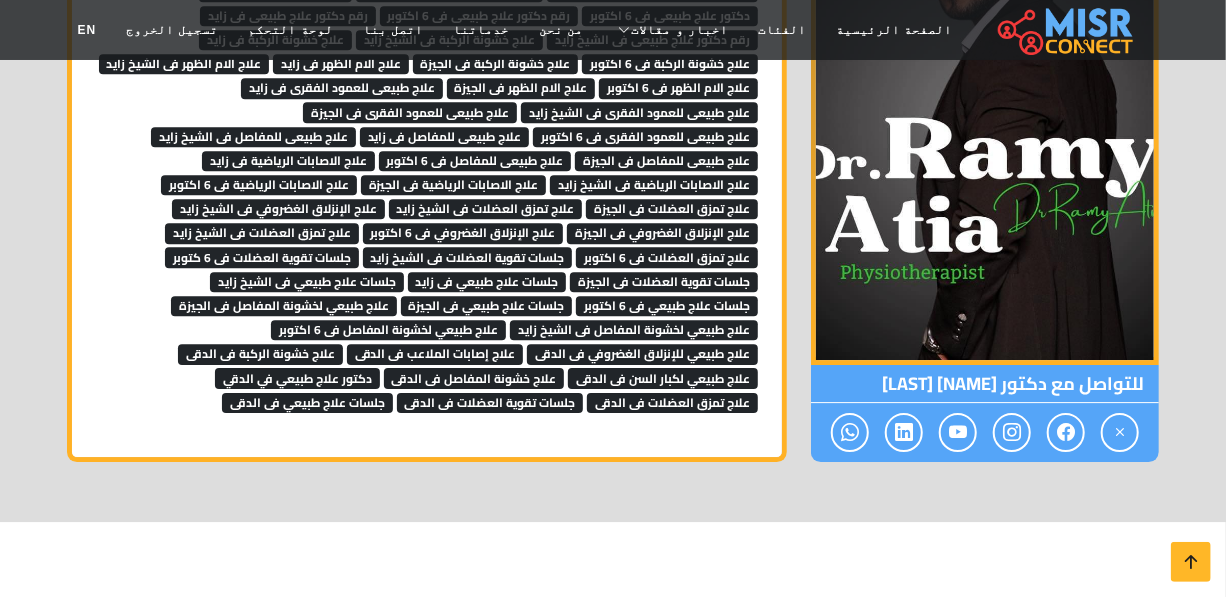 click on "علاج الإنزلاق الغضروفي فى الجيزة" at bounding box center [662, 233] 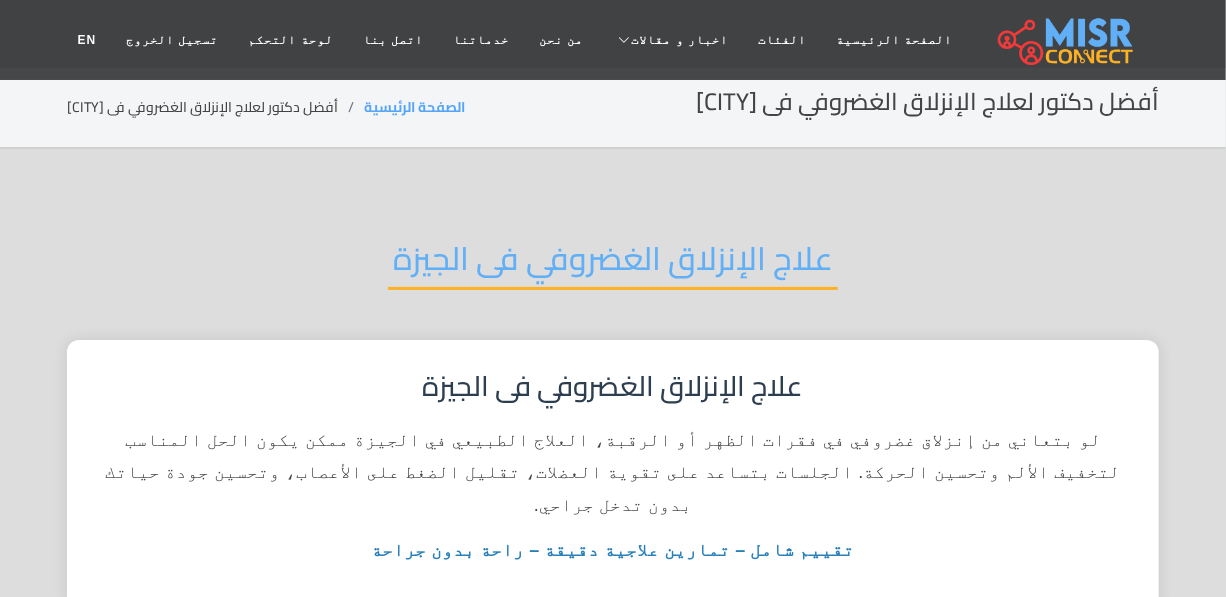 scroll, scrollTop: 0, scrollLeft: 0, axis: both 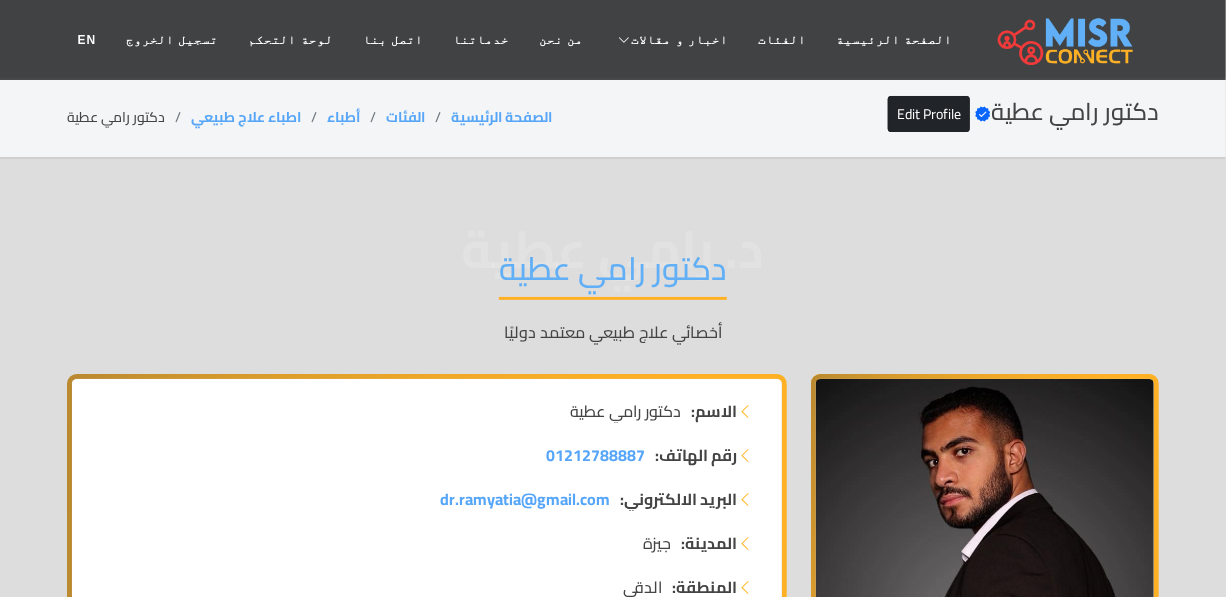 click on "دكتور رامي عطية" at bounding box center [613, 274] 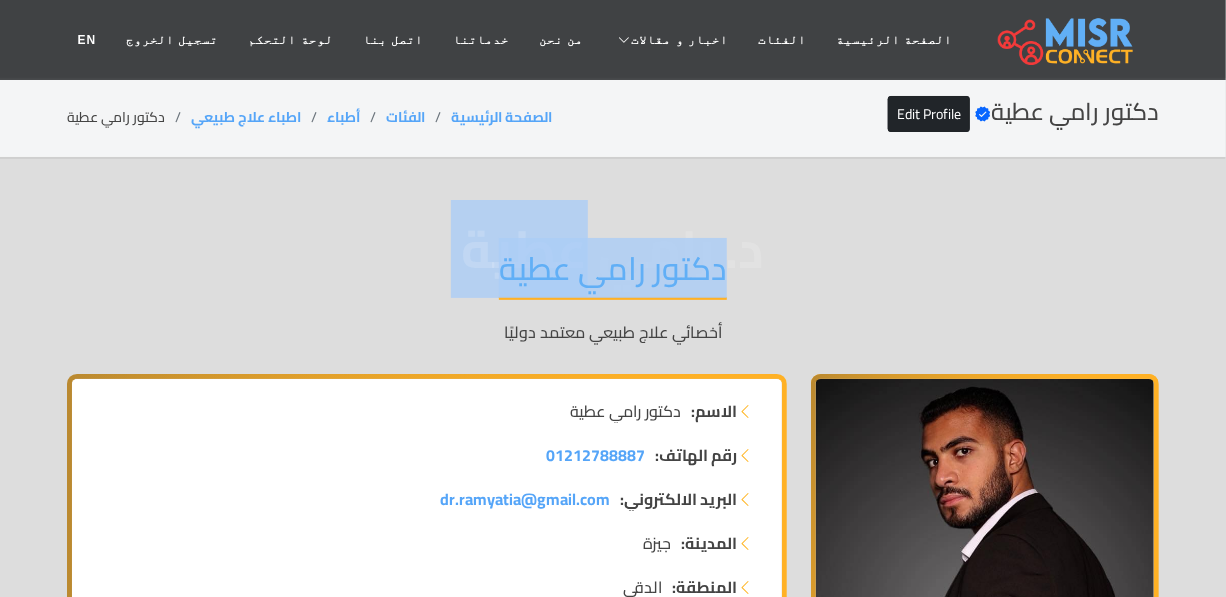 click on "دكتور رامي عطية" at bounding box center [613, 274] 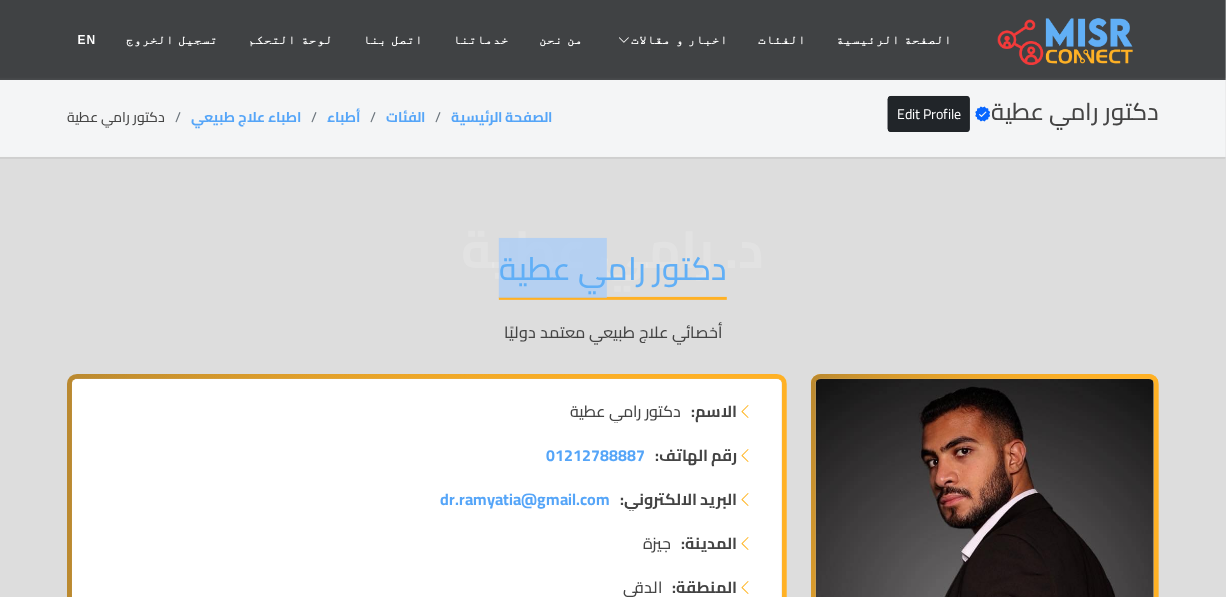 click on "دكتور رامي عطية" at bounding box center [613, 274] 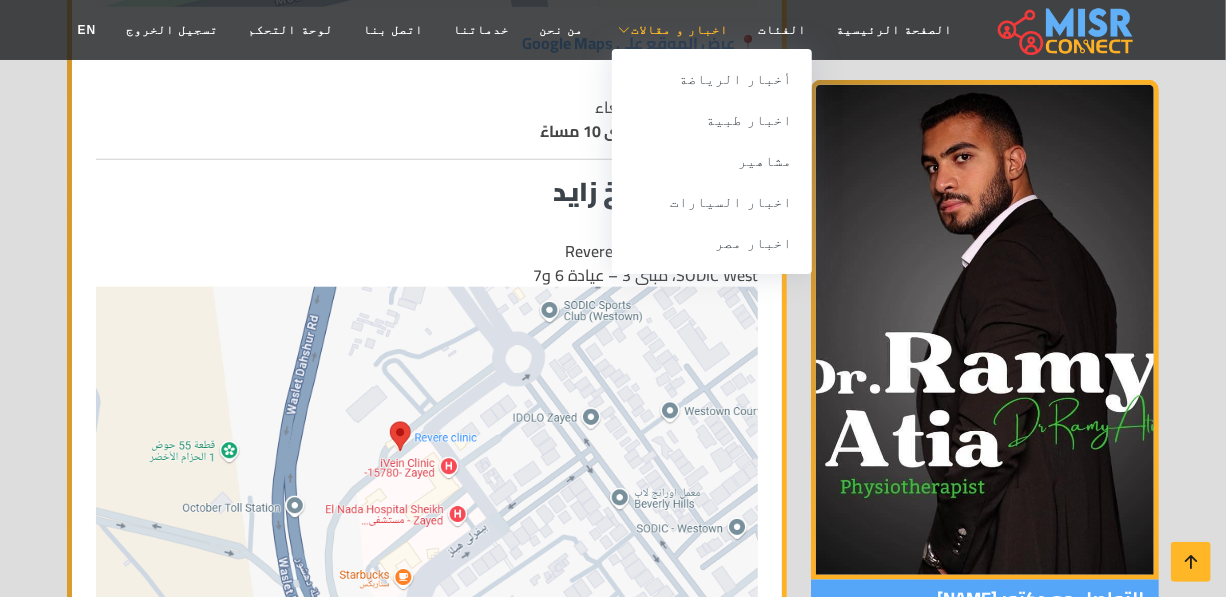 scroll, scrollTop: 4090, scrollLeft: 0, axis: vertical 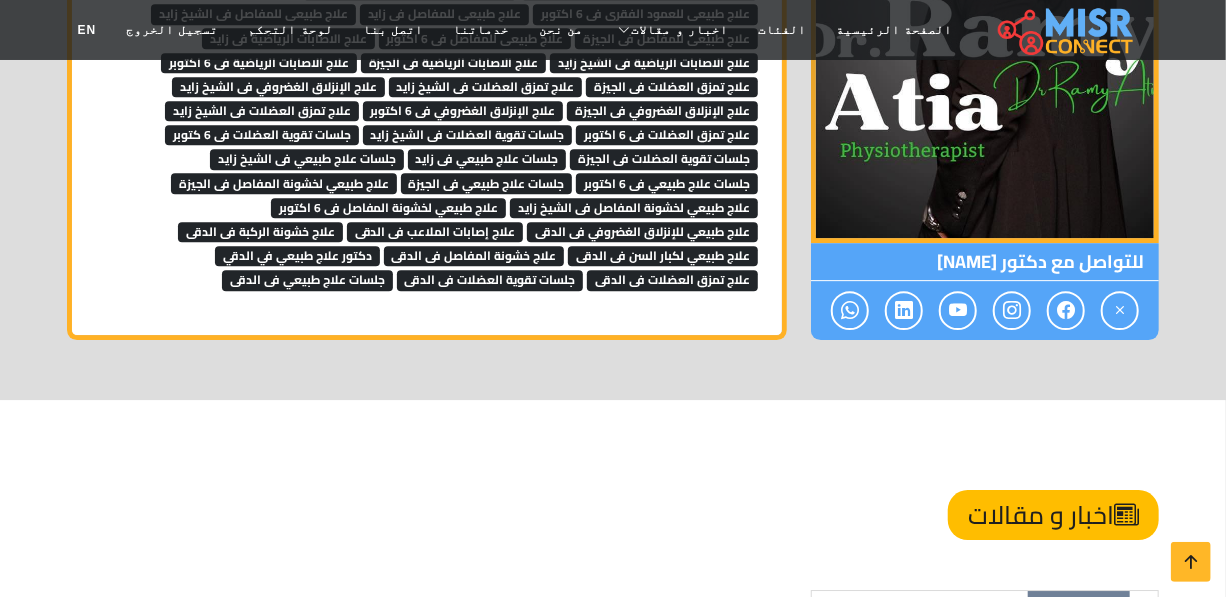 drag, startPoint x: 944, startPoint y: 256, endPoint x: 1056, endPoint y: 265, distance: 112.36102 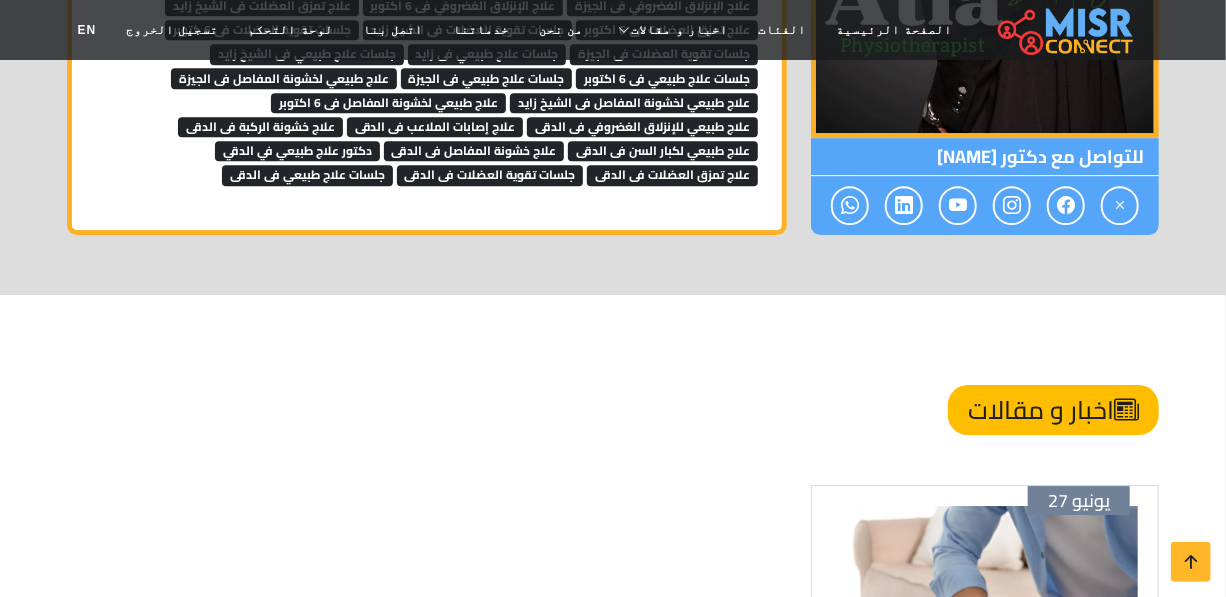 scroll, scrollTop: 9463, scrollLeft: 0, axis: vertical 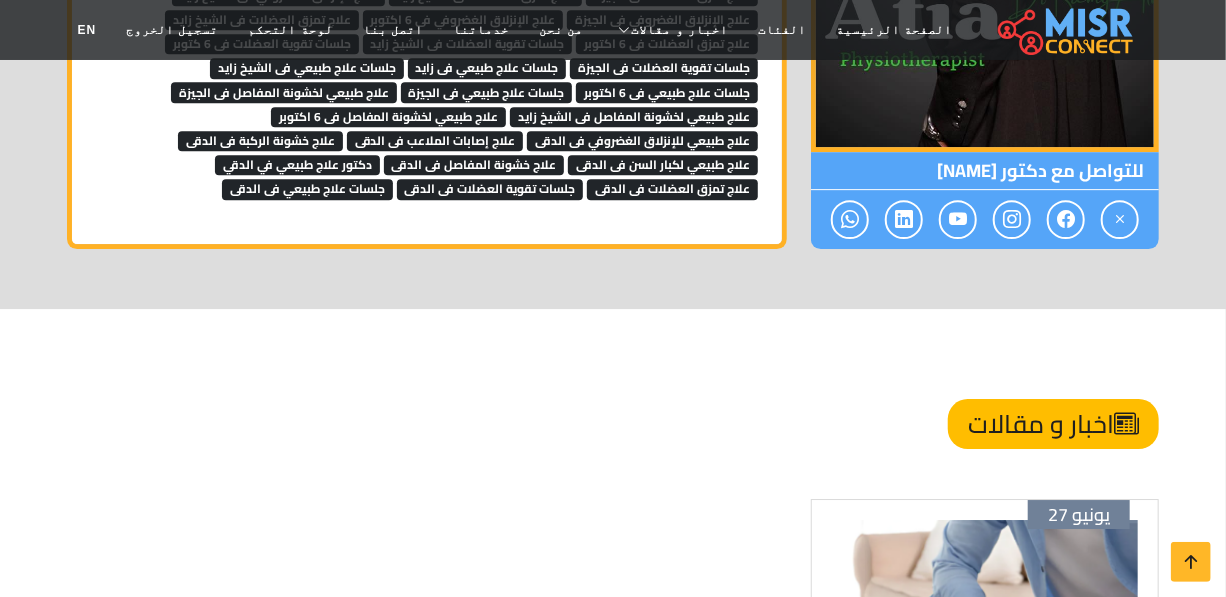 copy on "دكتور رامي عطية" 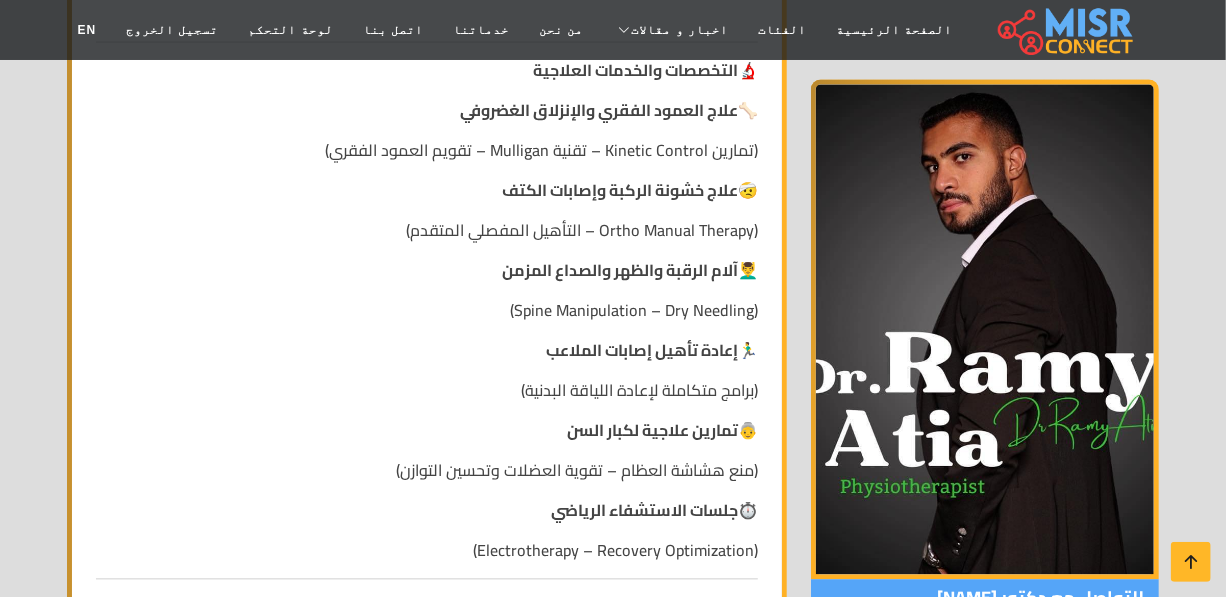 scroll, scrollTop: 1736, scrollLeft: 0, axis: vertical 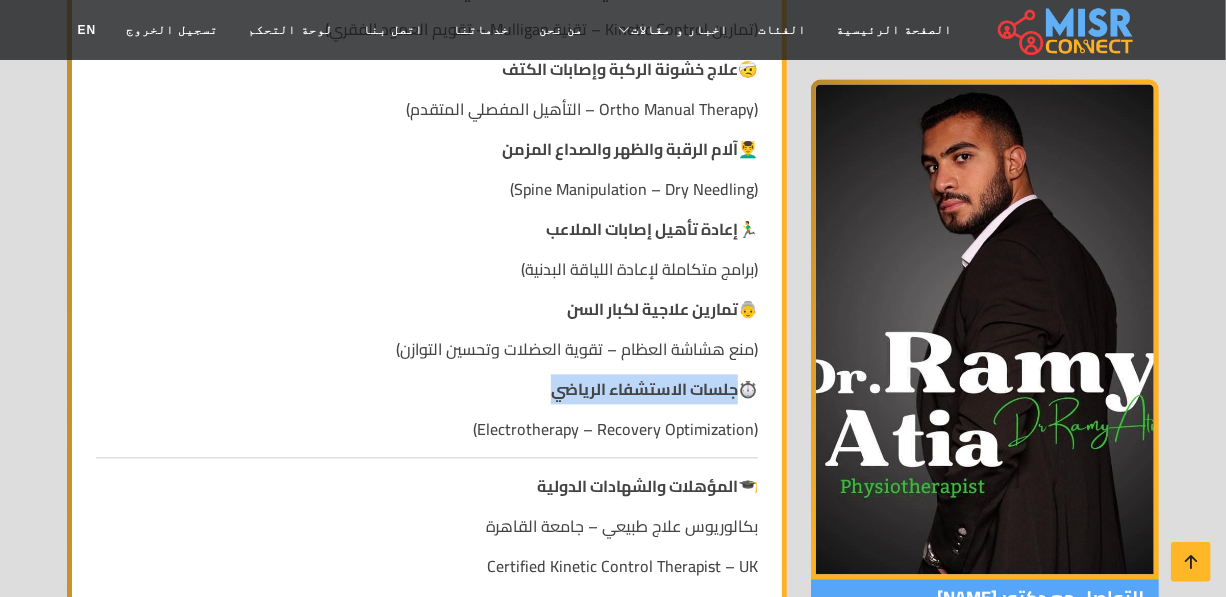 drag, startPoint x: 539, startPoint y: 386, endPoint x: 749, endPoint y: 390, distance: 210.03809 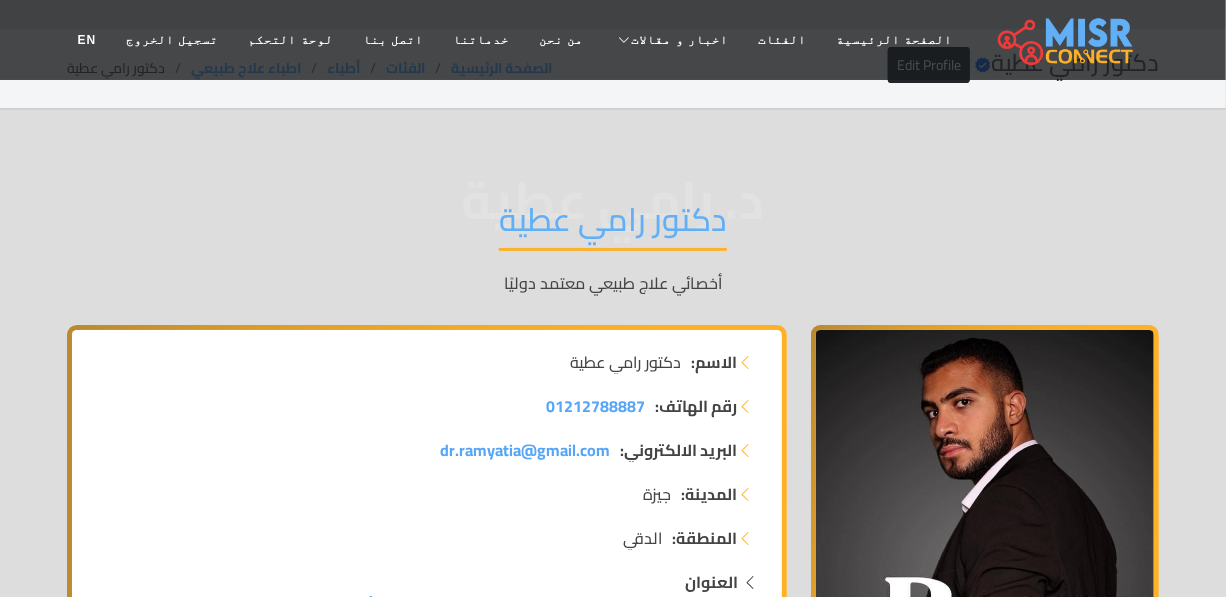 scroll, scrollTop: 0, scrollLeft: 0, axis: both 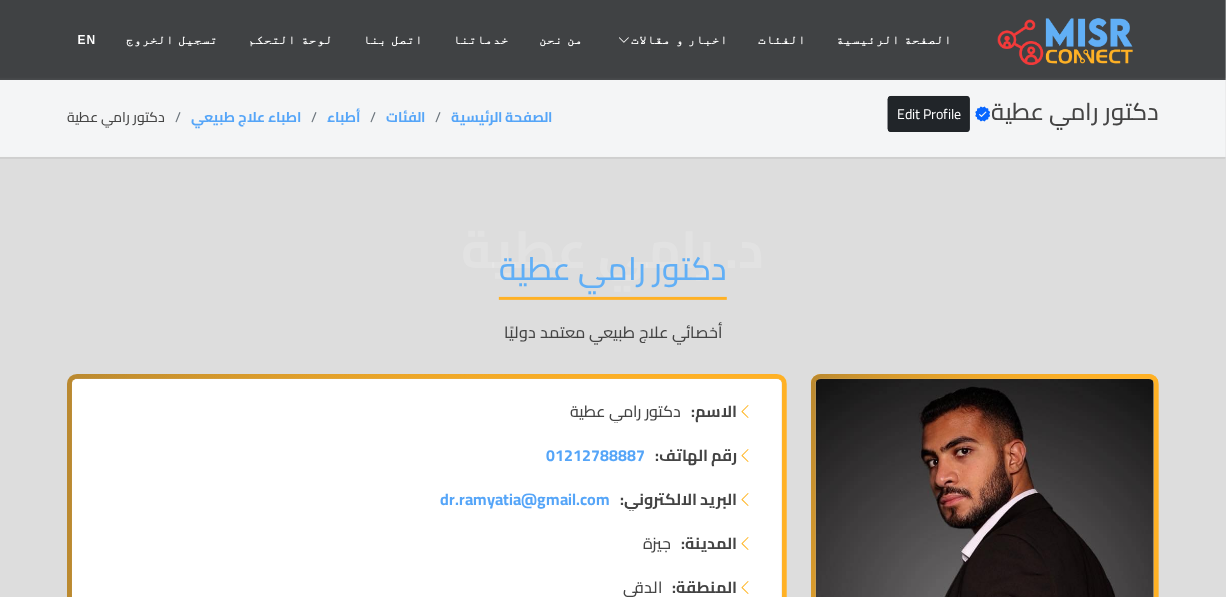 click on "دكتور رامي عطية" at bounding box center (613, 274) 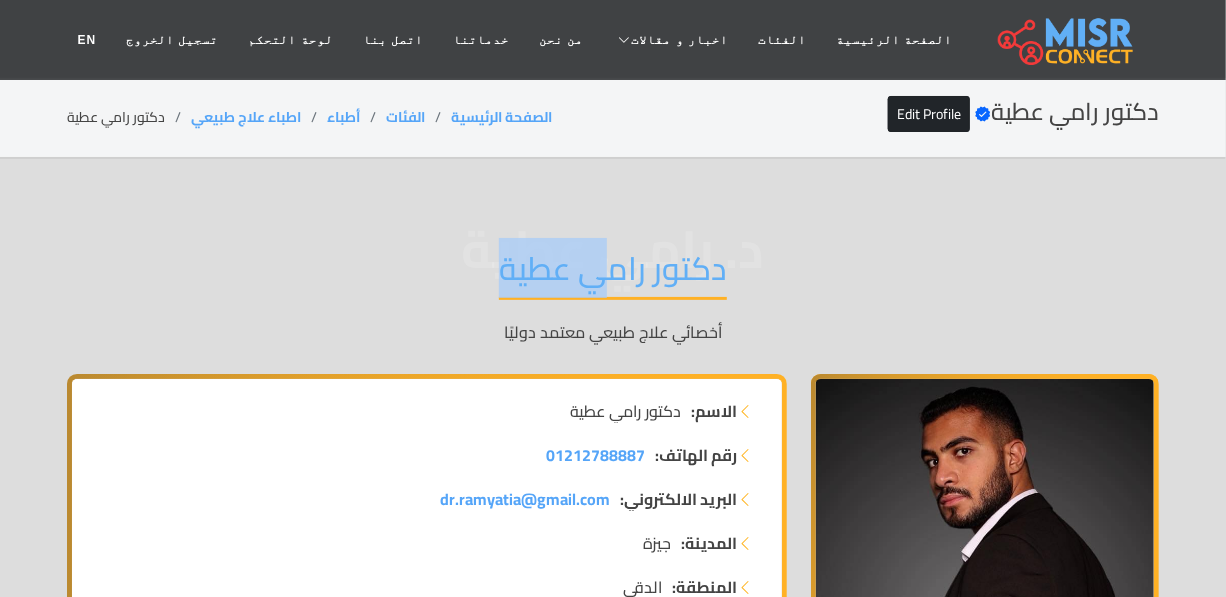 click on "دكتور رامي عطية" at bounding box center [613, 274] 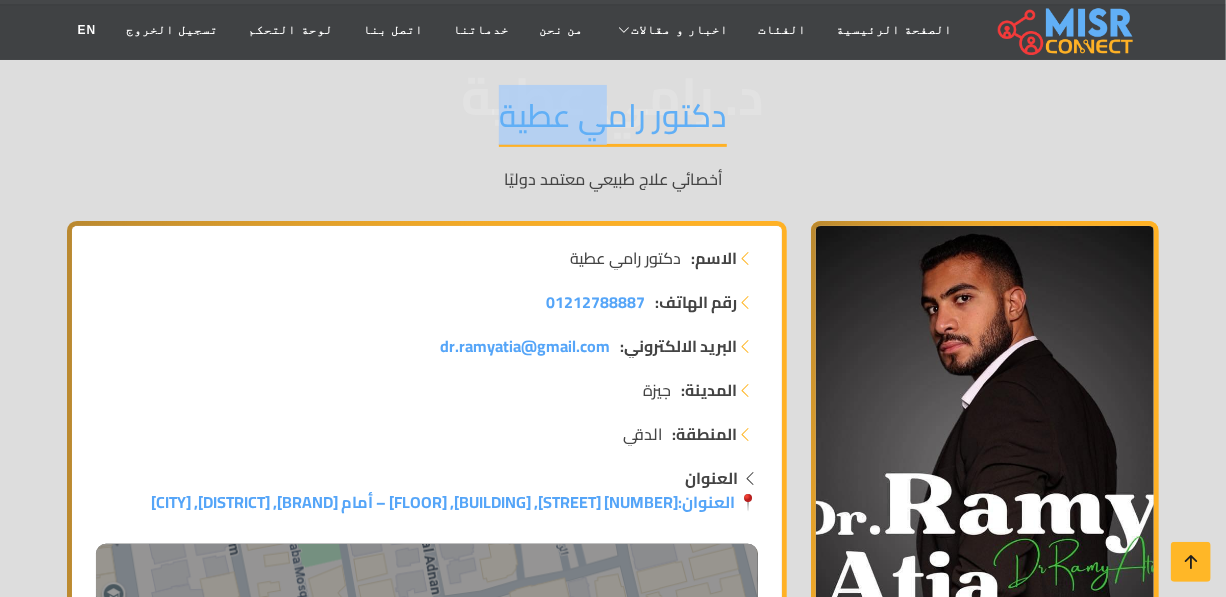 scroll, scrollTop: 0, scrollLeft: 0, axis: both 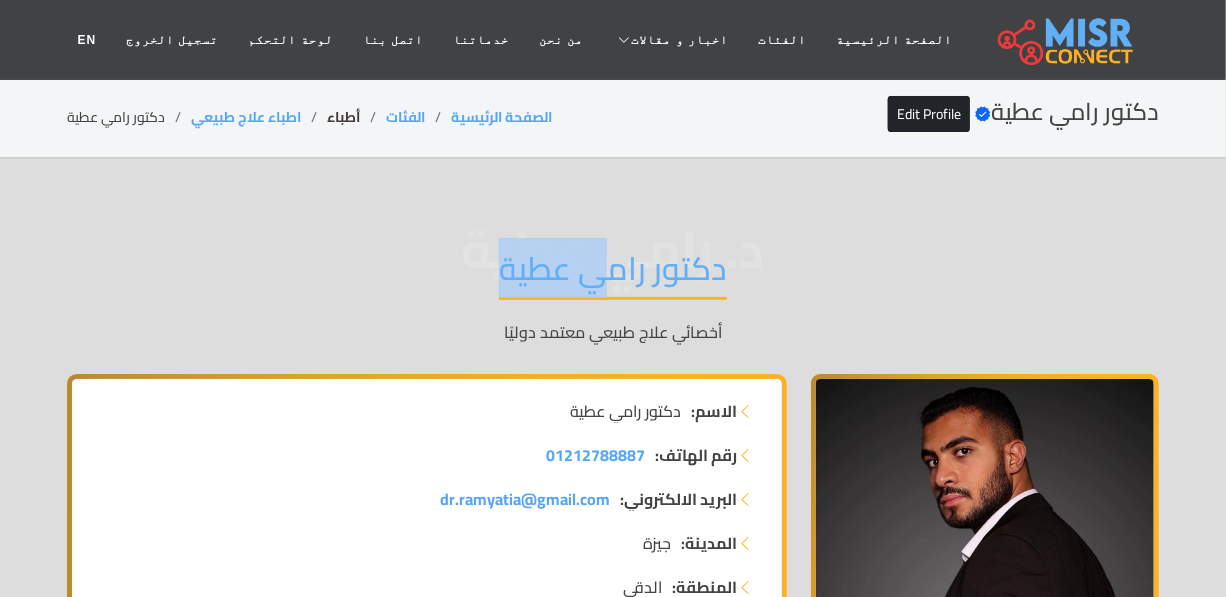 copy on "دكتور رامي عطية" 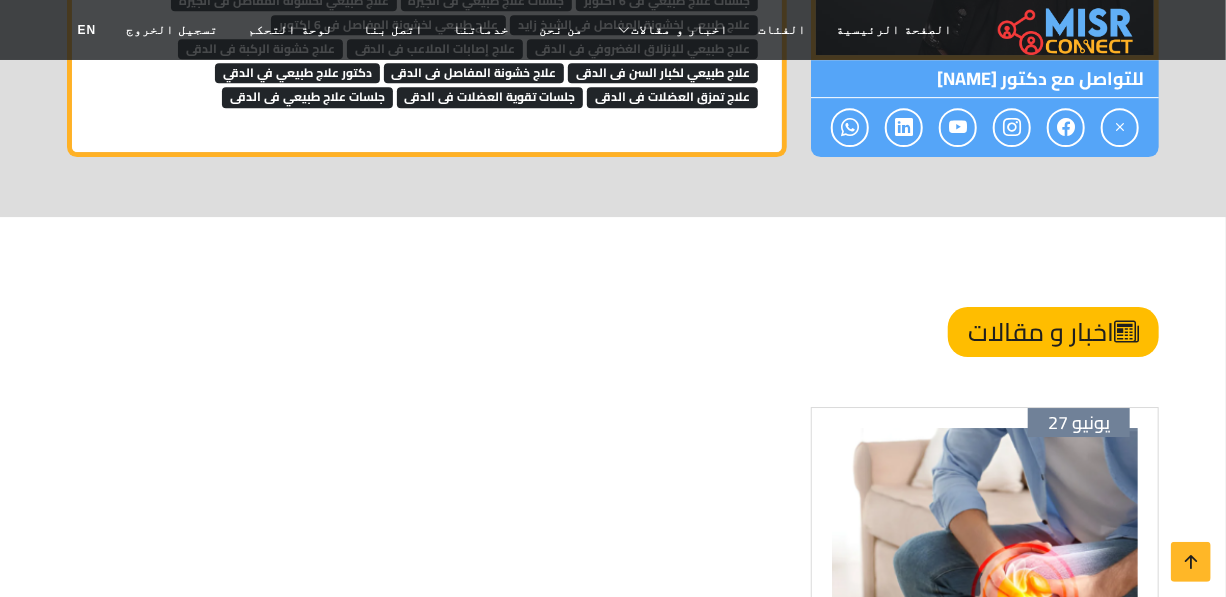 scroll, scrollTop: 9453, scrollLeft: 0, axis: vertical 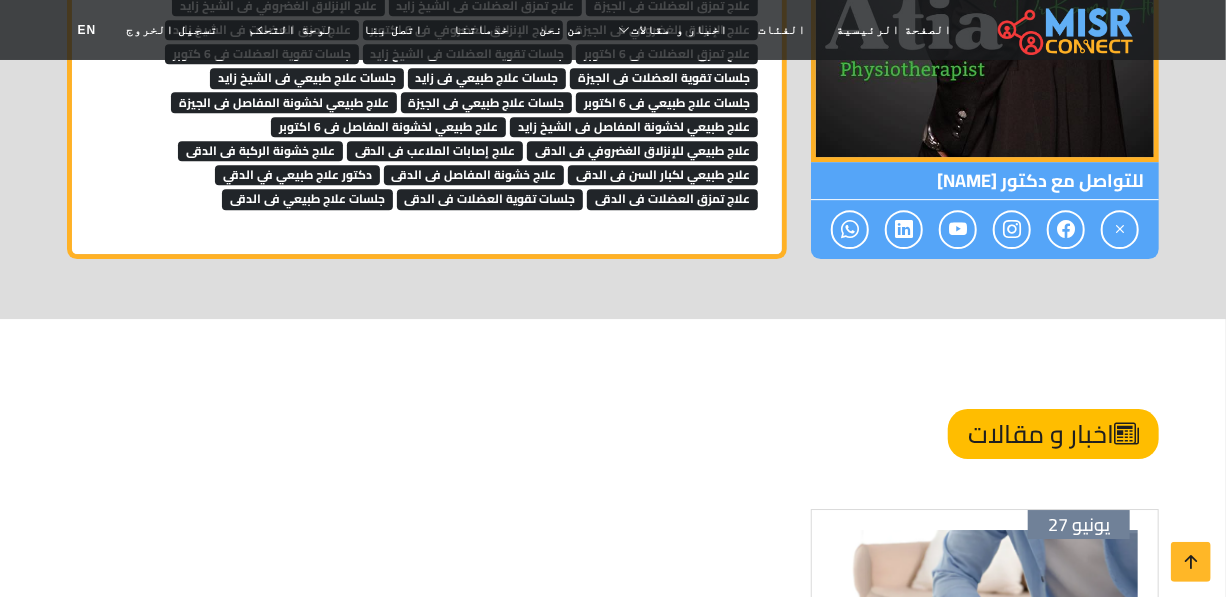 drag, startPoint x: 927, startPoint y: 184, endPoint x: 1034, endPoint y: 184, distance: 107 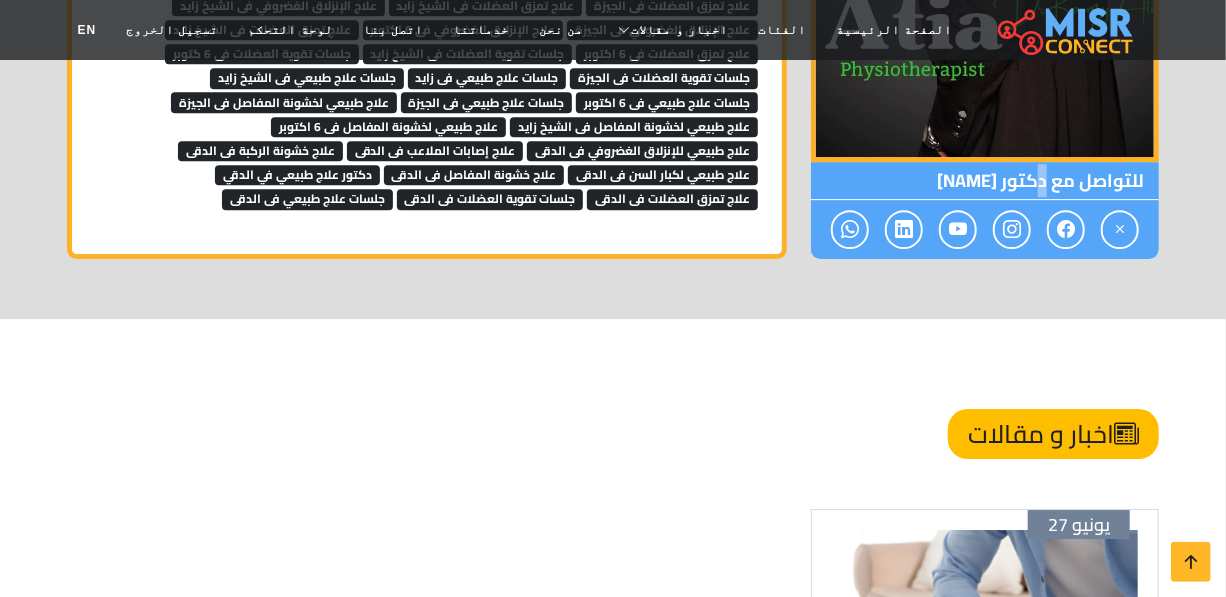 click on "للتواصل مع دكتور [NAME] [LAST]" at bounding box center [985, 181] 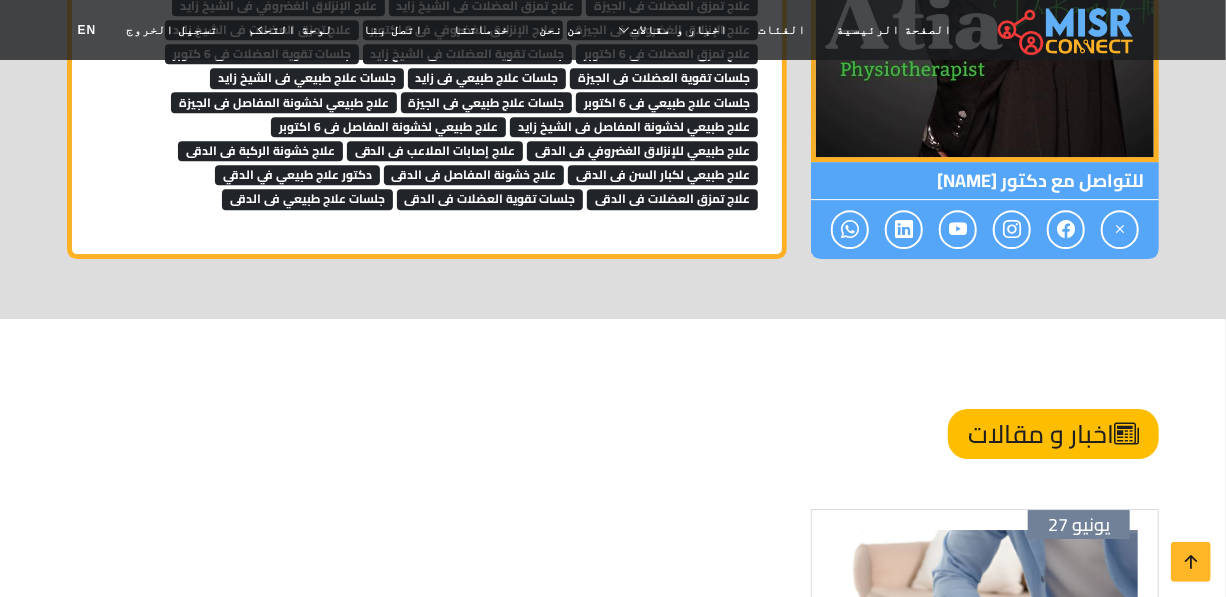 click on "للتواصل مع دكتور [NAME] [LAST]" at bounding box center [985, 181] 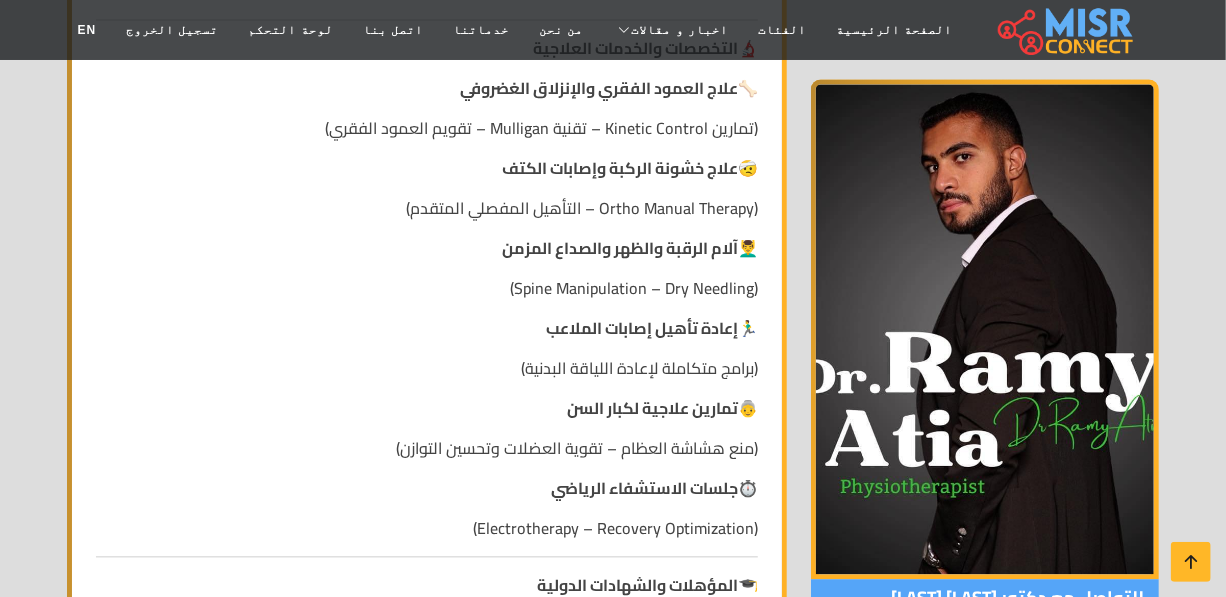 scroll, scrollTop: 1635, scrollLeft: 0, axis: vertical 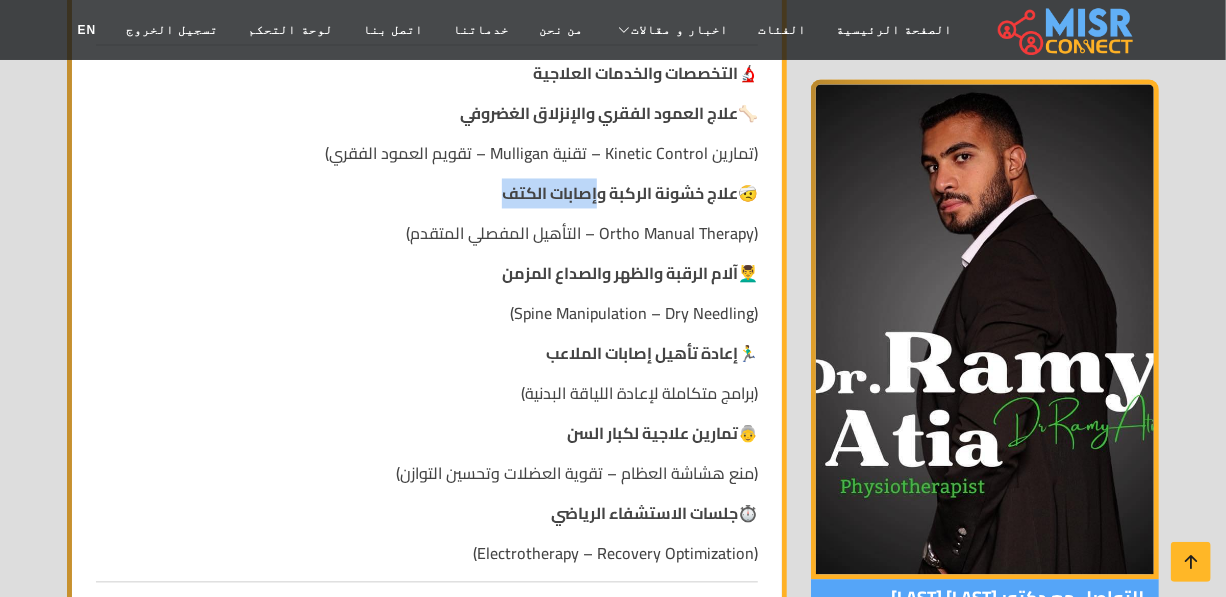 drag, startPoint x: 490, startPoint y: 171, endPoint x: 603, endPoint y: 175, distance: 113.07078 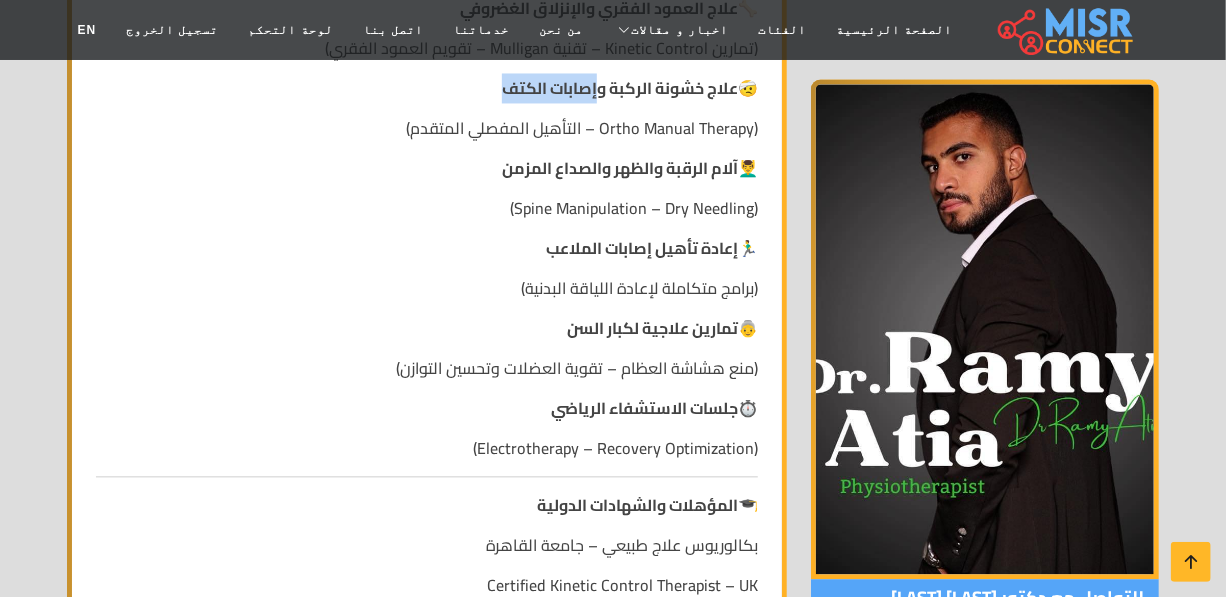 scroll, scrollTop: 1999, scrollLeft: 0, axis: vertical 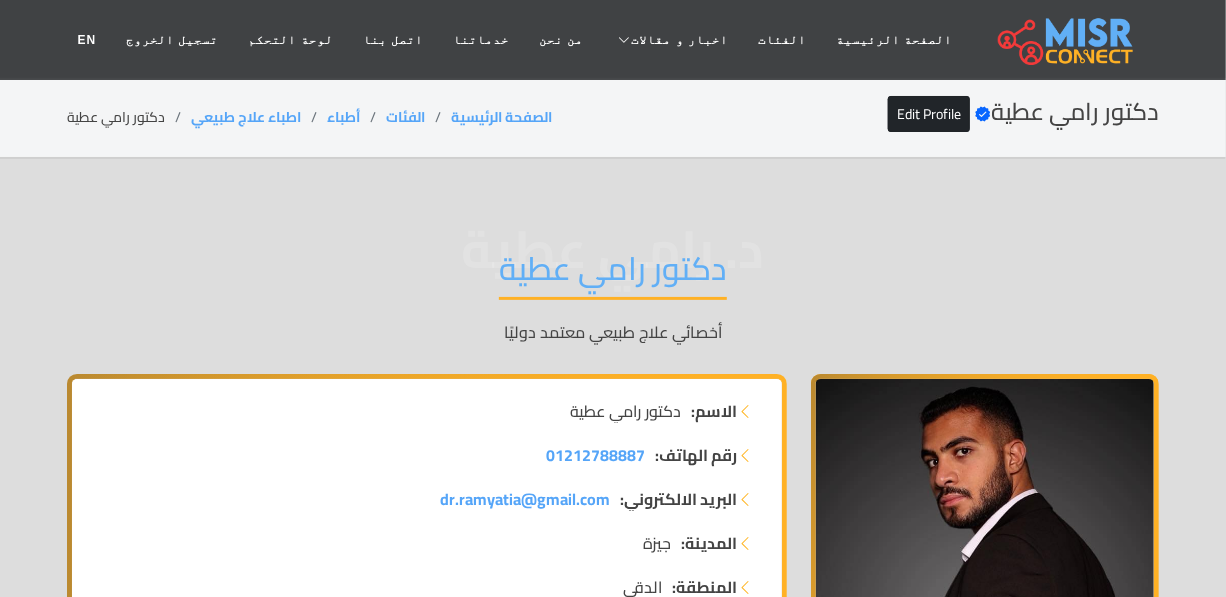 click on "دكتور رامي عطية" at bounding box center [613, 274] 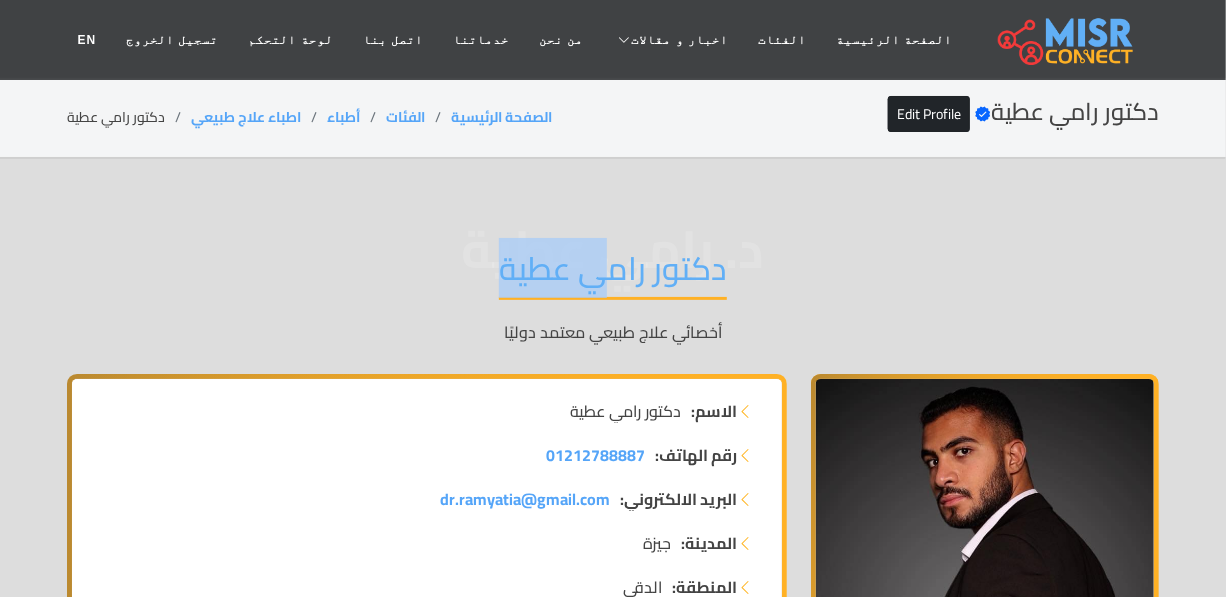 click on "دكتور رامي عطية" at bounding box center [613, 274] 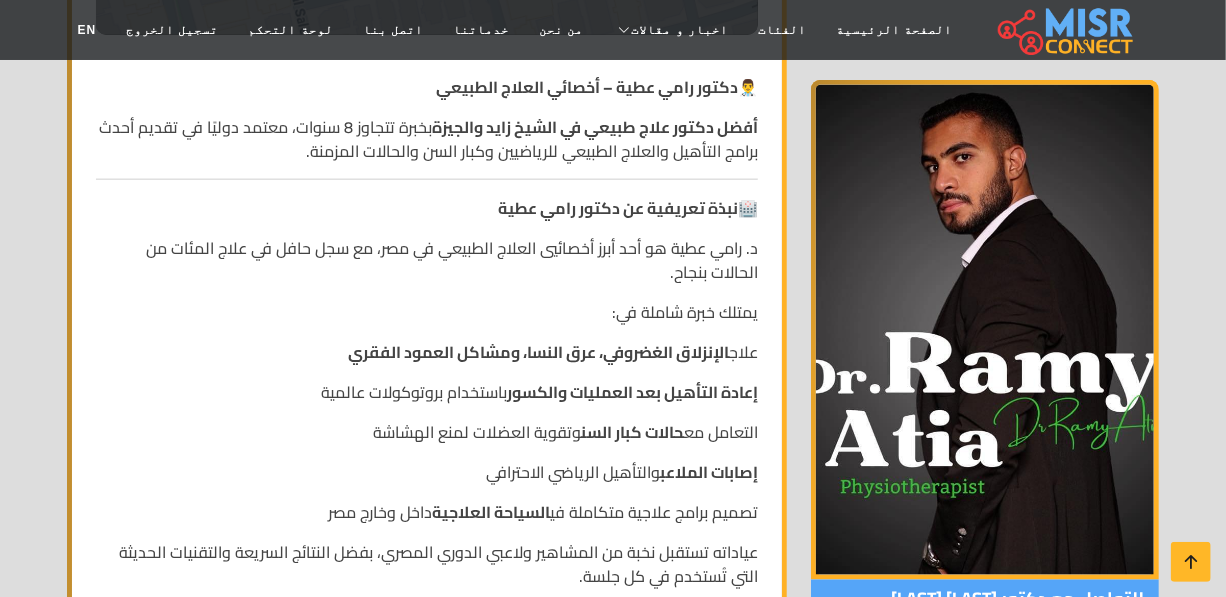 scroll, scrollTop: 1181, scrollLeft: 0, axis: vertical 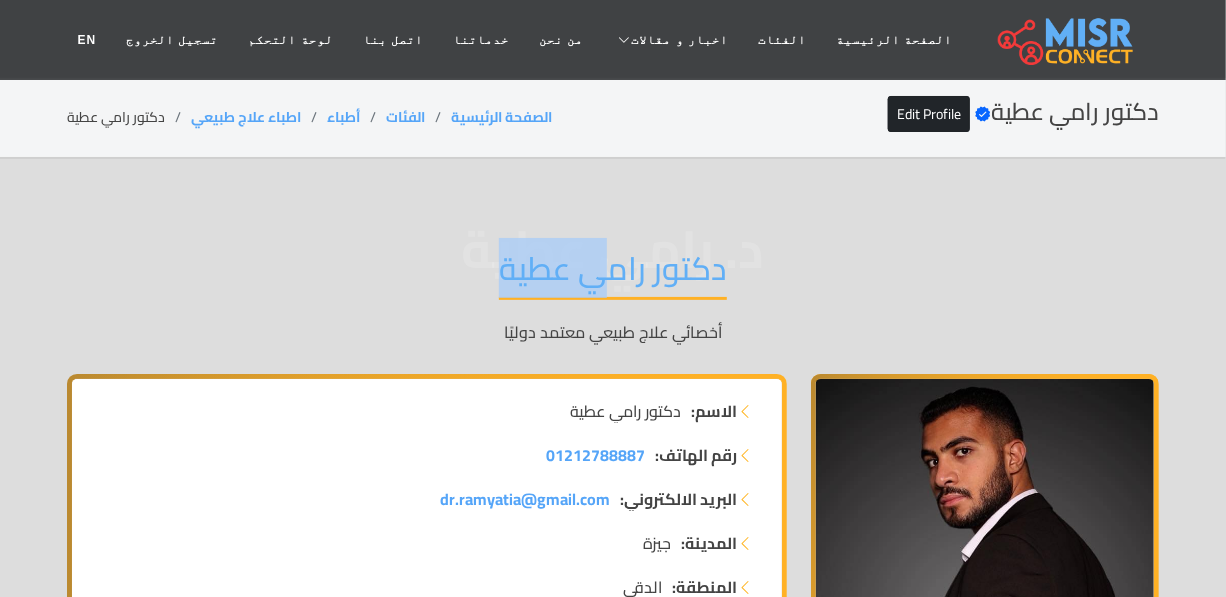 copy on "دكتور رامي عطية" 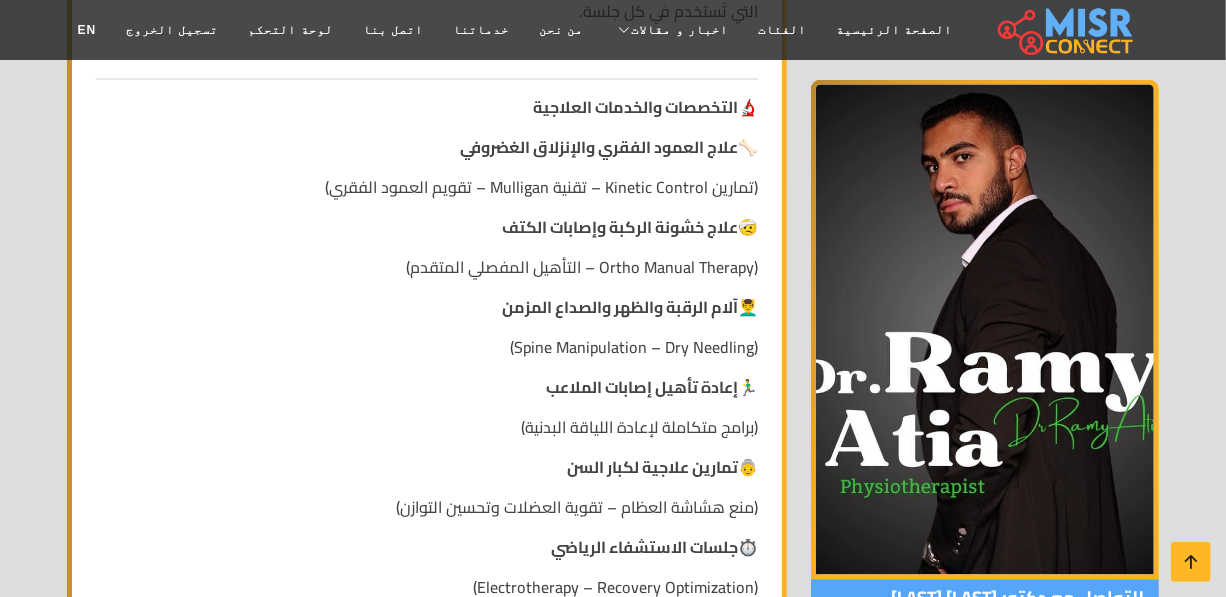 scroll, scrollTop: 1636, scrollLeft: 0, axis: vertical 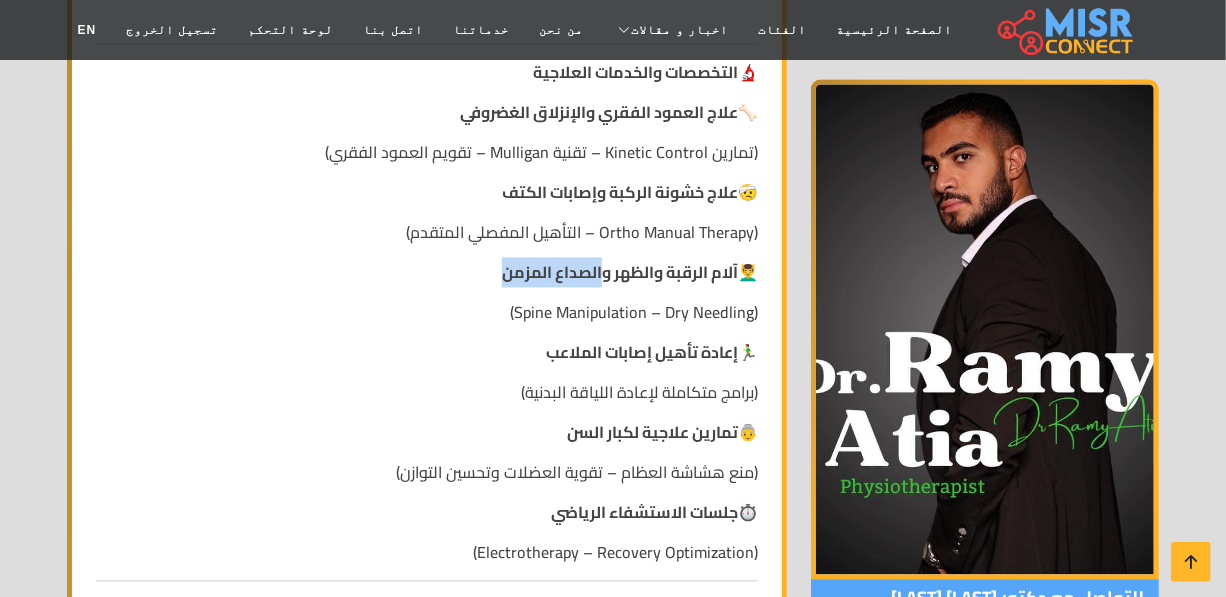 drag, startPoint x: 590, startPoint y: 247, endPoint x: 484, endPoint y: 253, distance: 106.16968 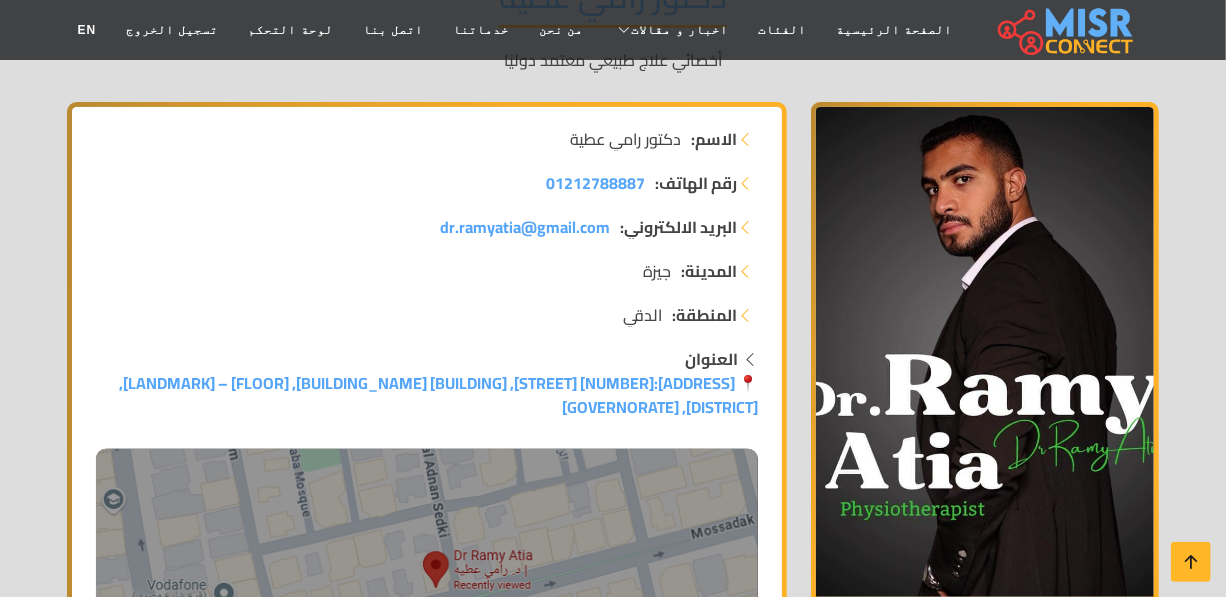 scroll, scrollTop: 0, scrollLeft: 0, axis: both 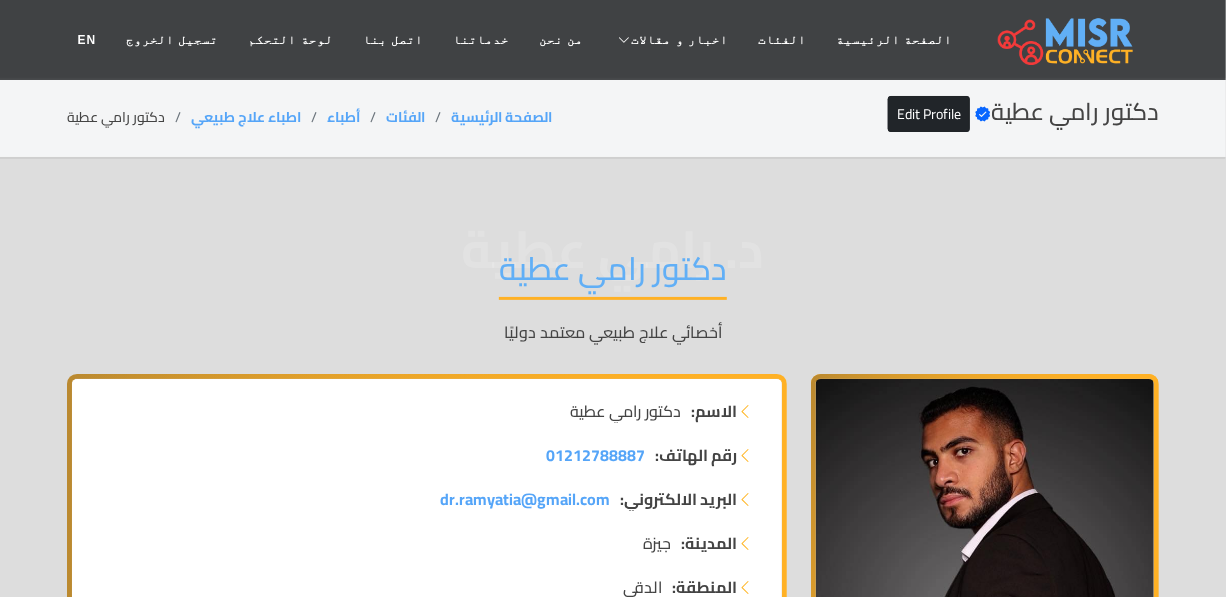 click on "دكتور رامي عطية" at bounding box center [613, 274] 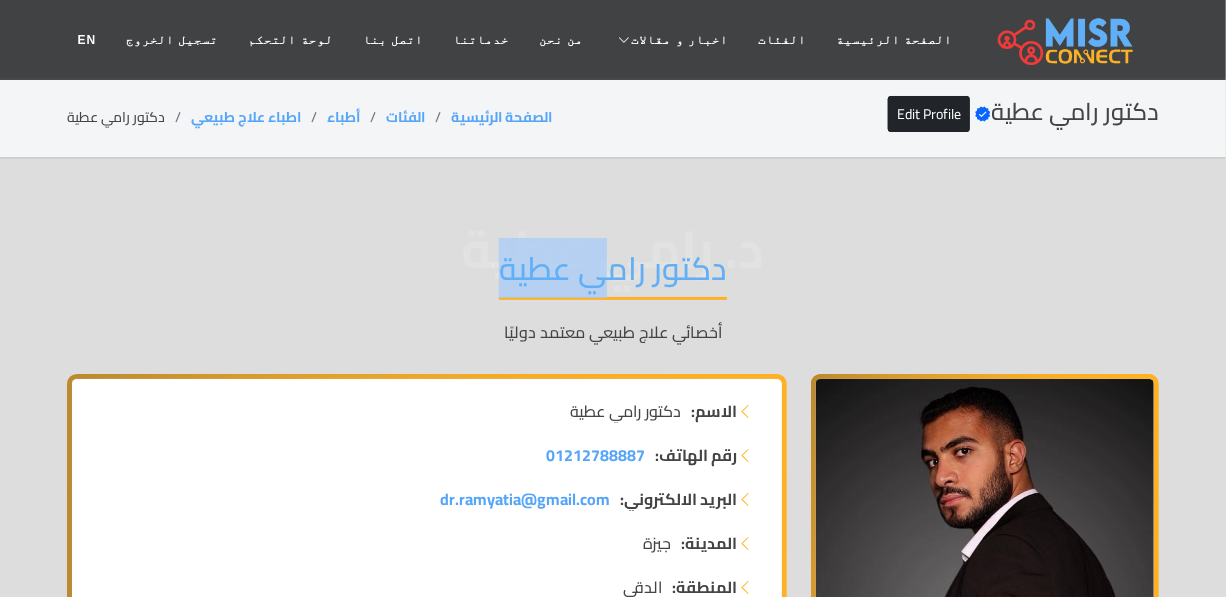 click on "دكتور رامي عطية" at bounding box center (613, 274) 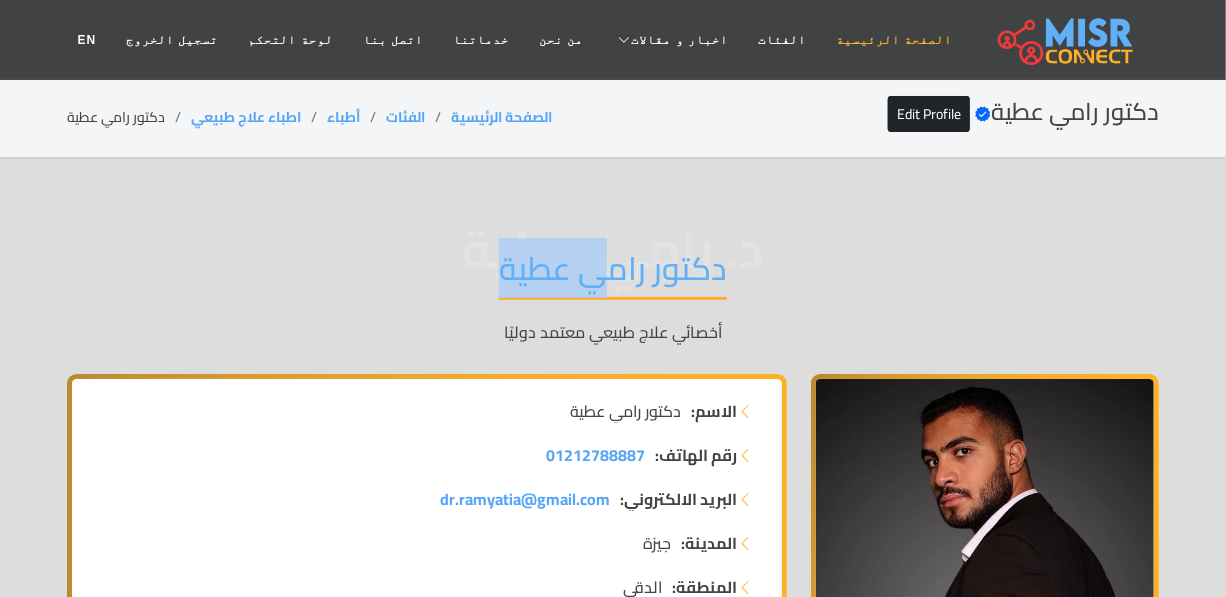copy on "دكتور رامي عطية" 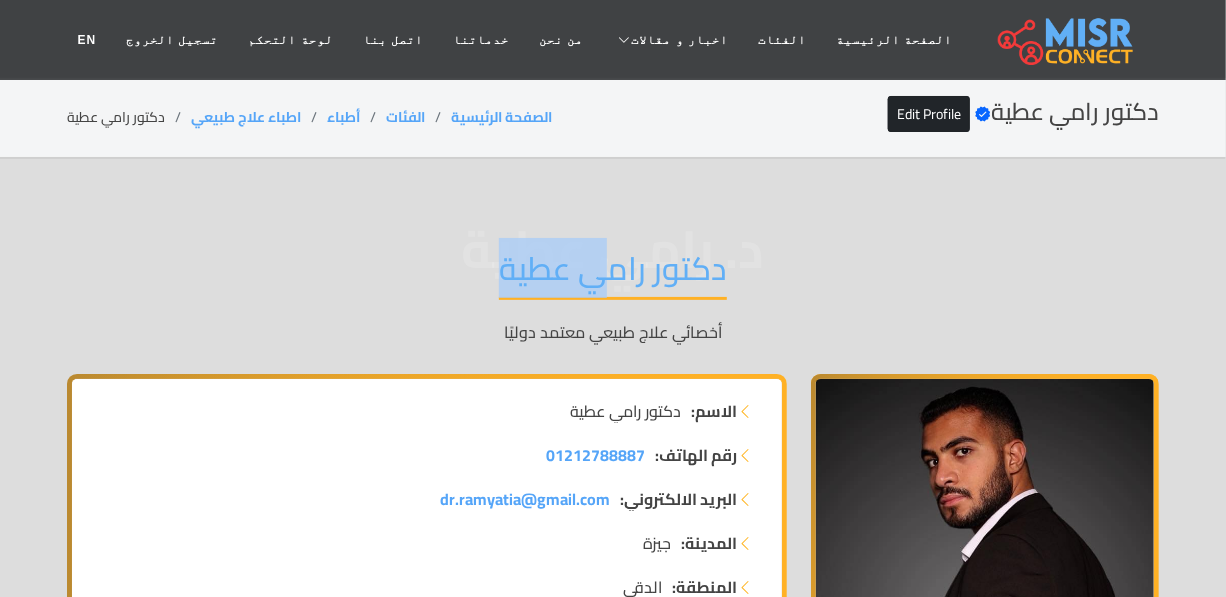 copy on "دكتور رامي عطية" 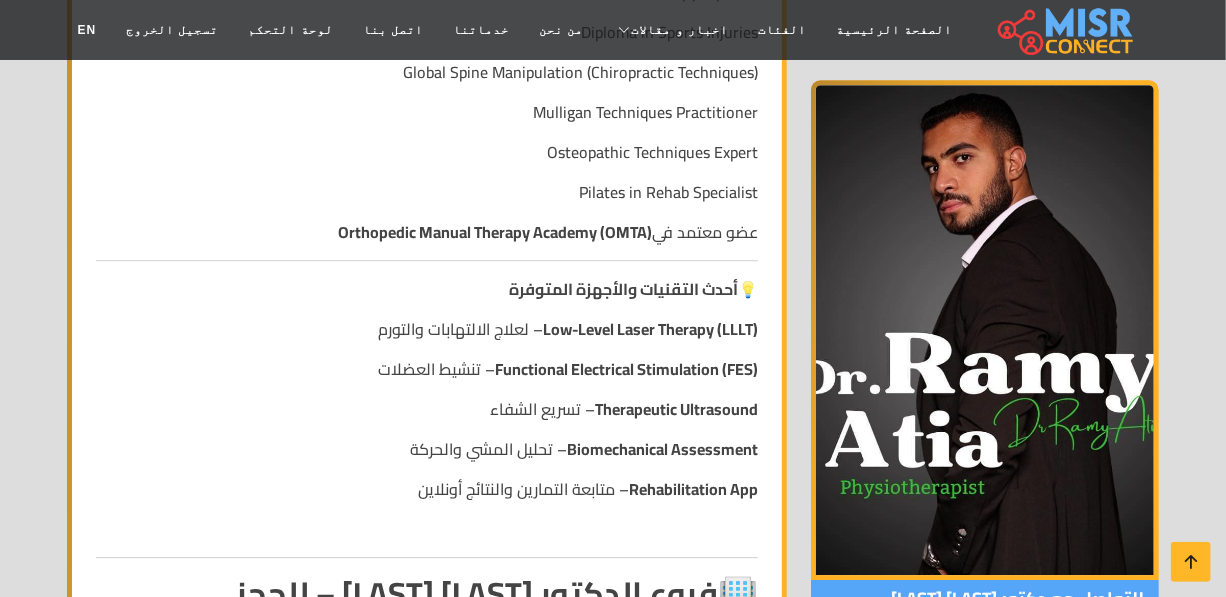 scroll, scrollTop: 1931, scrollLeft: 0, axis: vertical 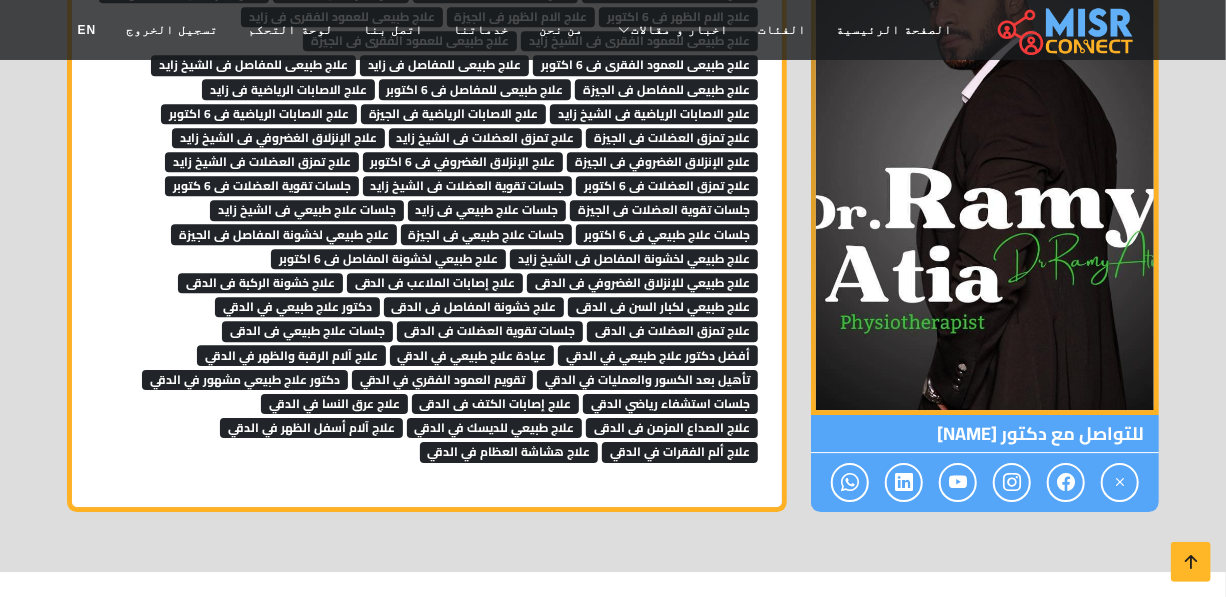 drag, startPoint x: 945, startPoint y: 408, endPoint x: 1047, endPoint y: 408, distance: 102 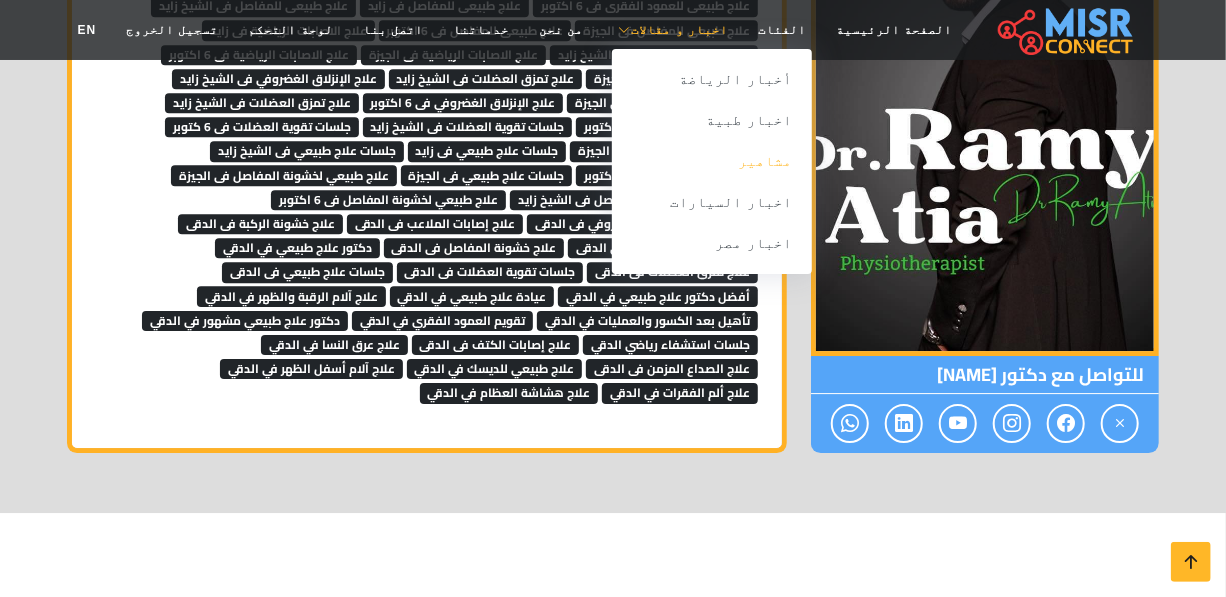 scroll, scrollTop: 9436, scrollLeft: 0, axis: vertical 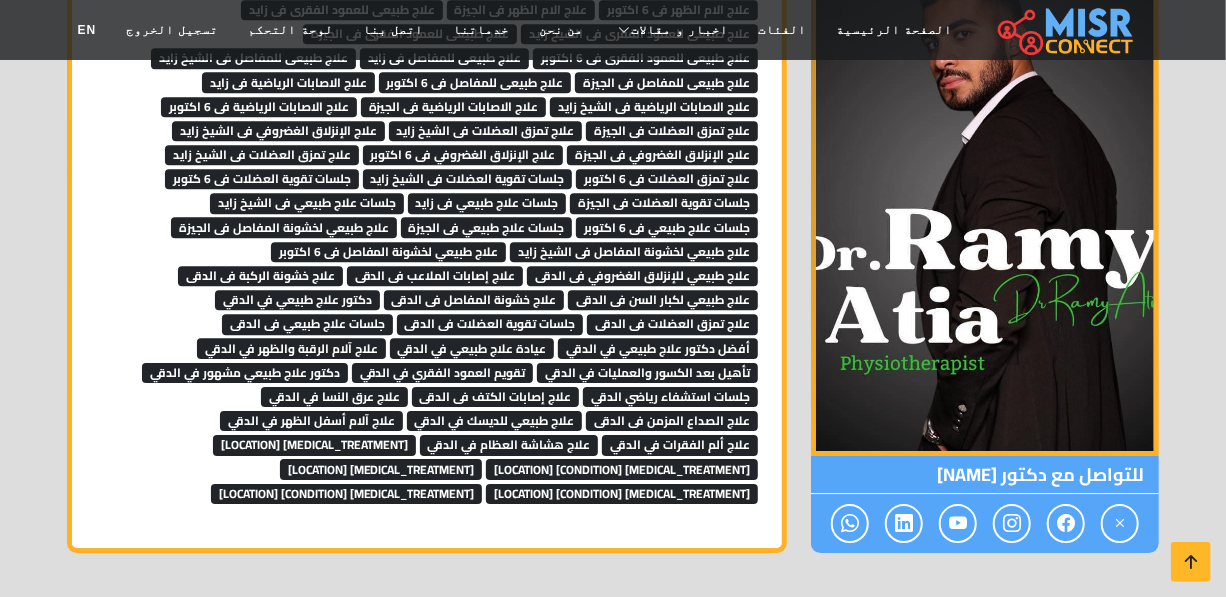 drag, startPoint x: 902, startPoint y: 422, endPoint x: 1046, endPoint y: 418, distance: 144.05554 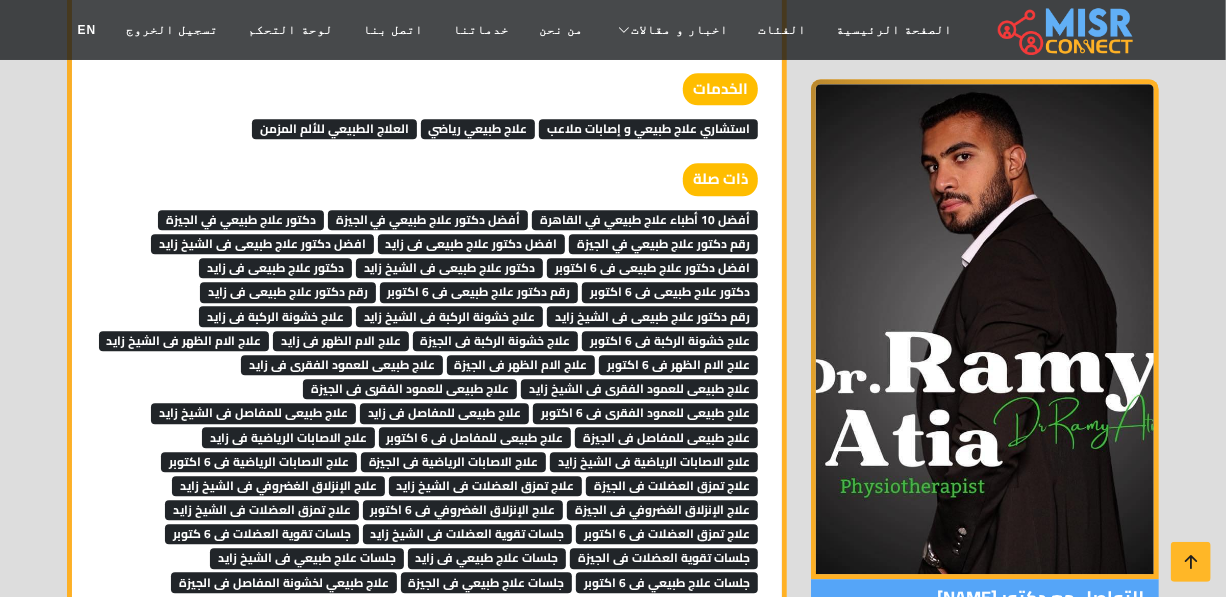 scroll, scrollTop: 9170, scrollLeft: 0, axis: vertical 